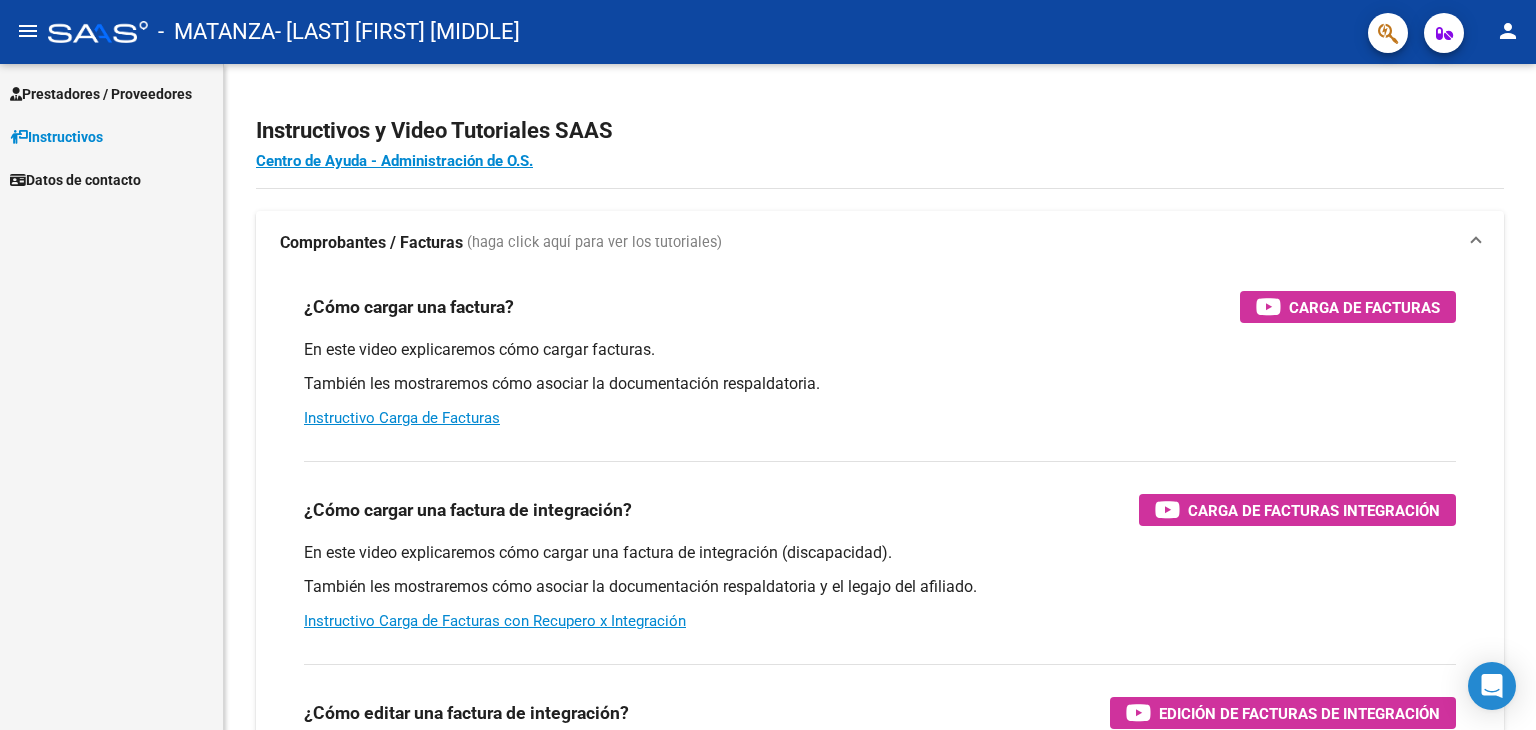 scroll, scrollTop: 0, scrollLeft: 0, axis: both 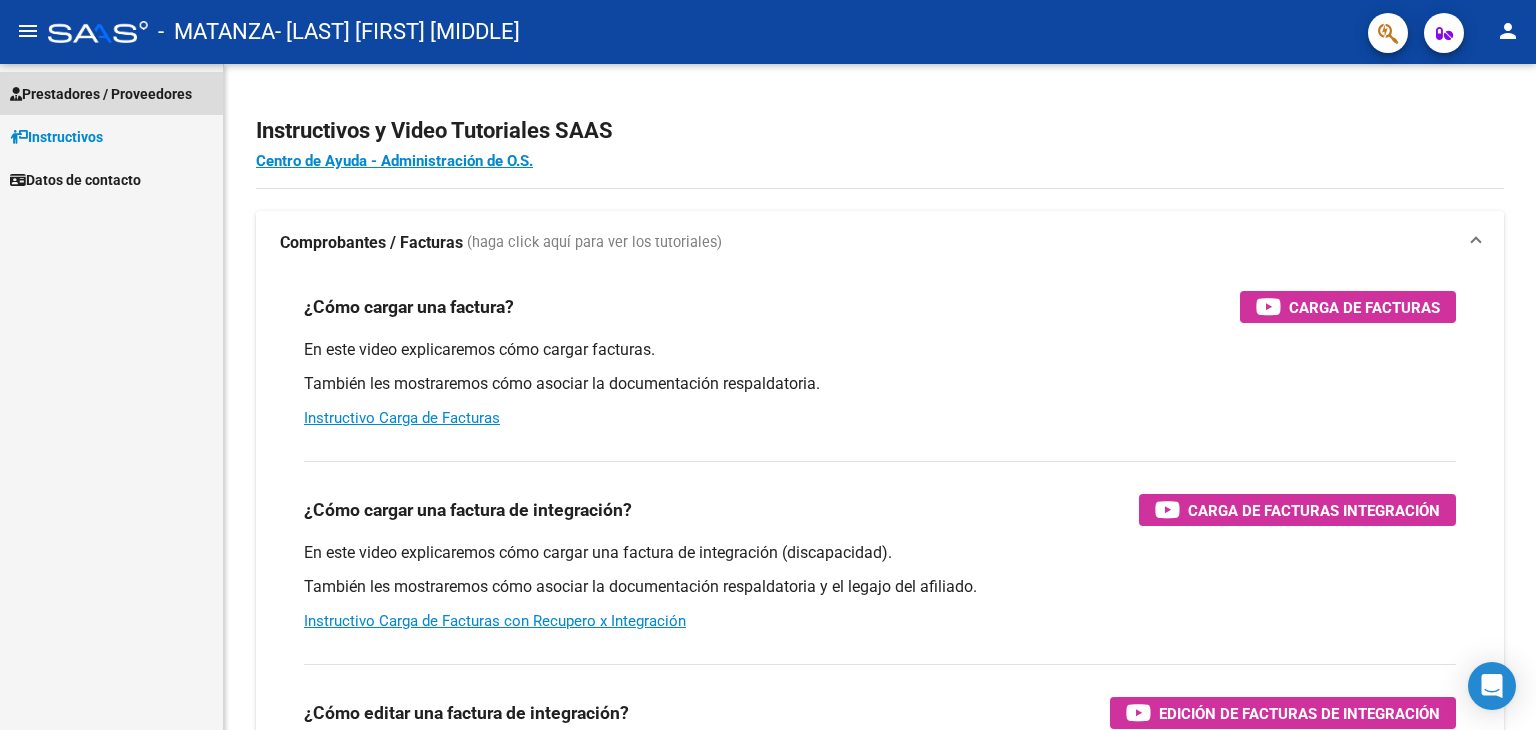 click on "Prestadores / Proveedores" at bounding box center (101, 94) 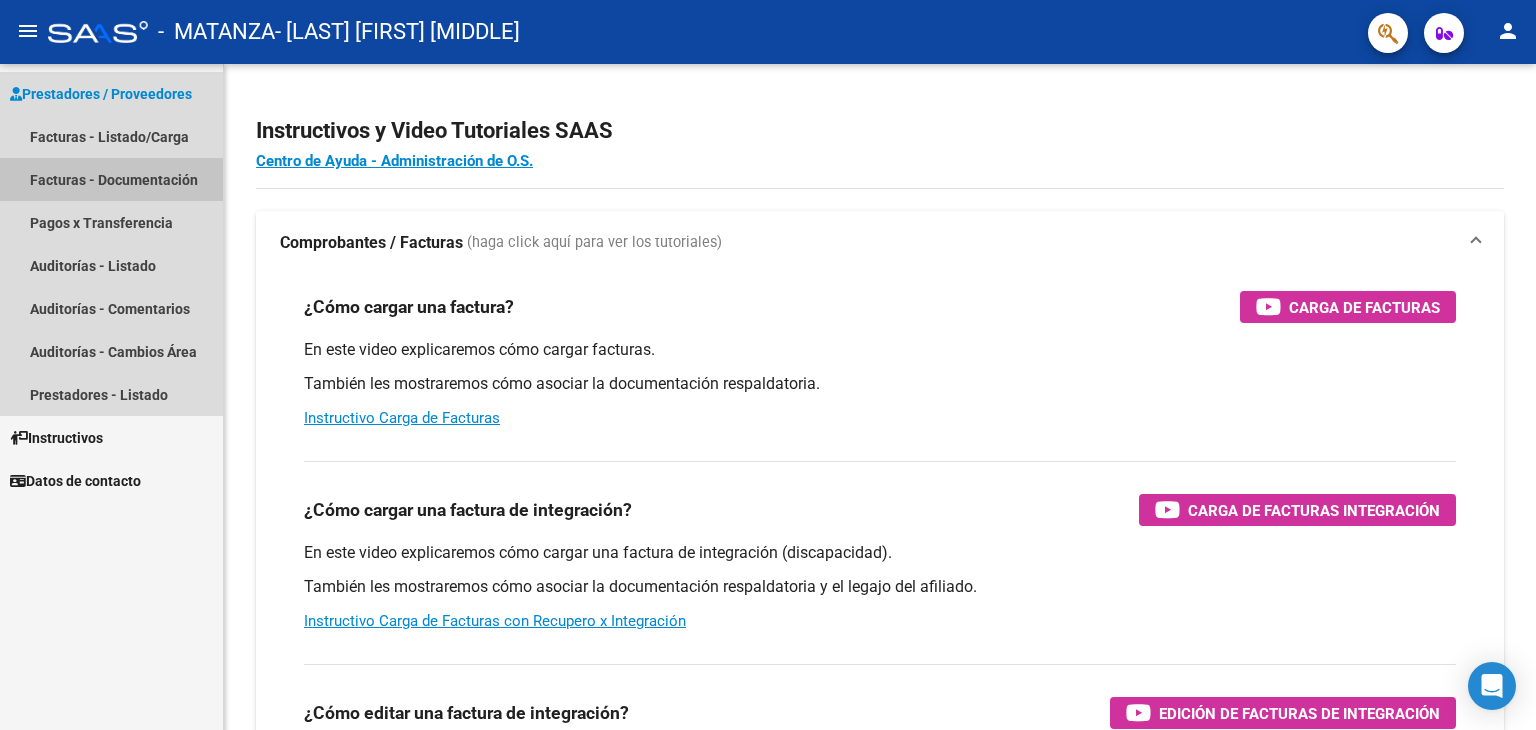 click on "Facturas - Documentación" at bounding box center (111, 179) 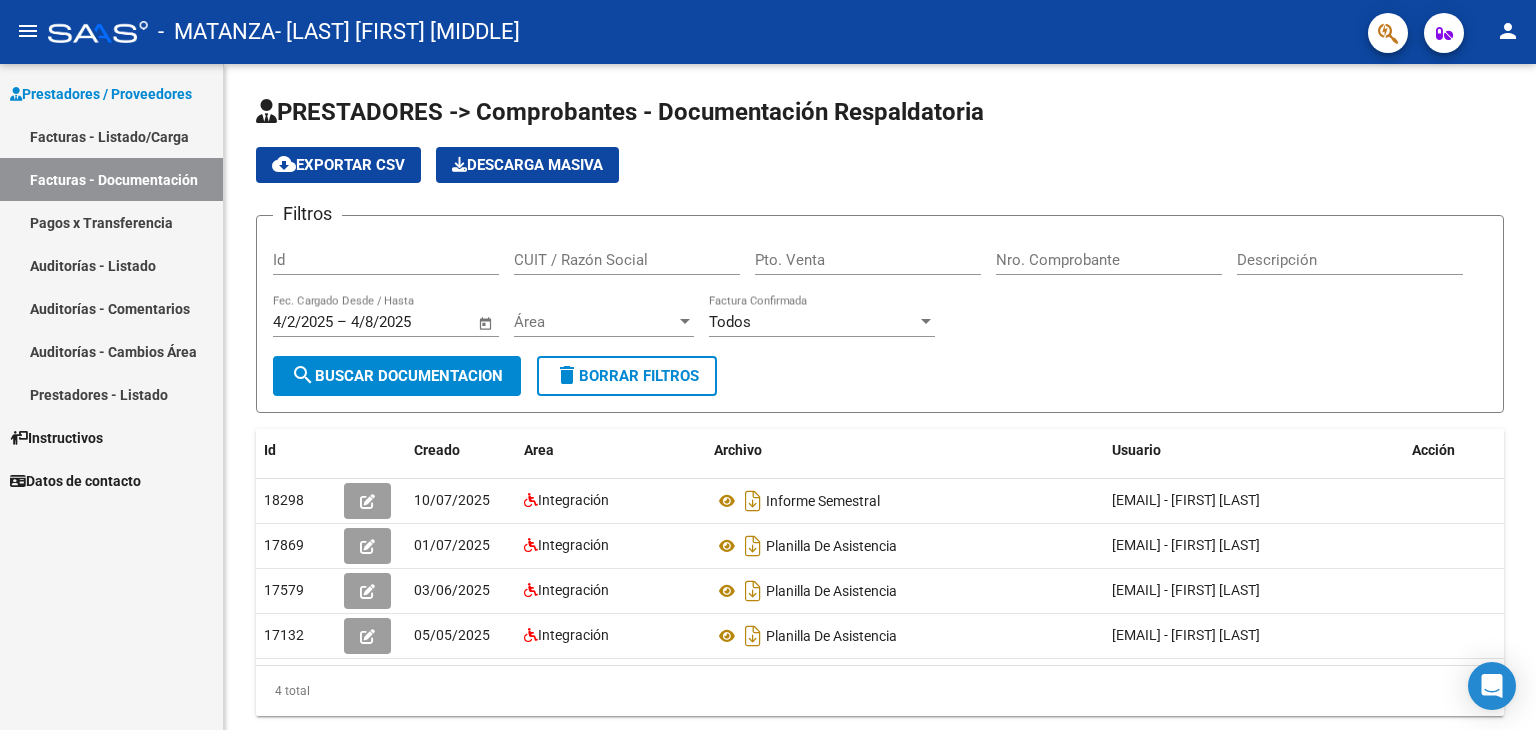 click on "Facturas - Listado/Carga" at bounding box center (111, 136) 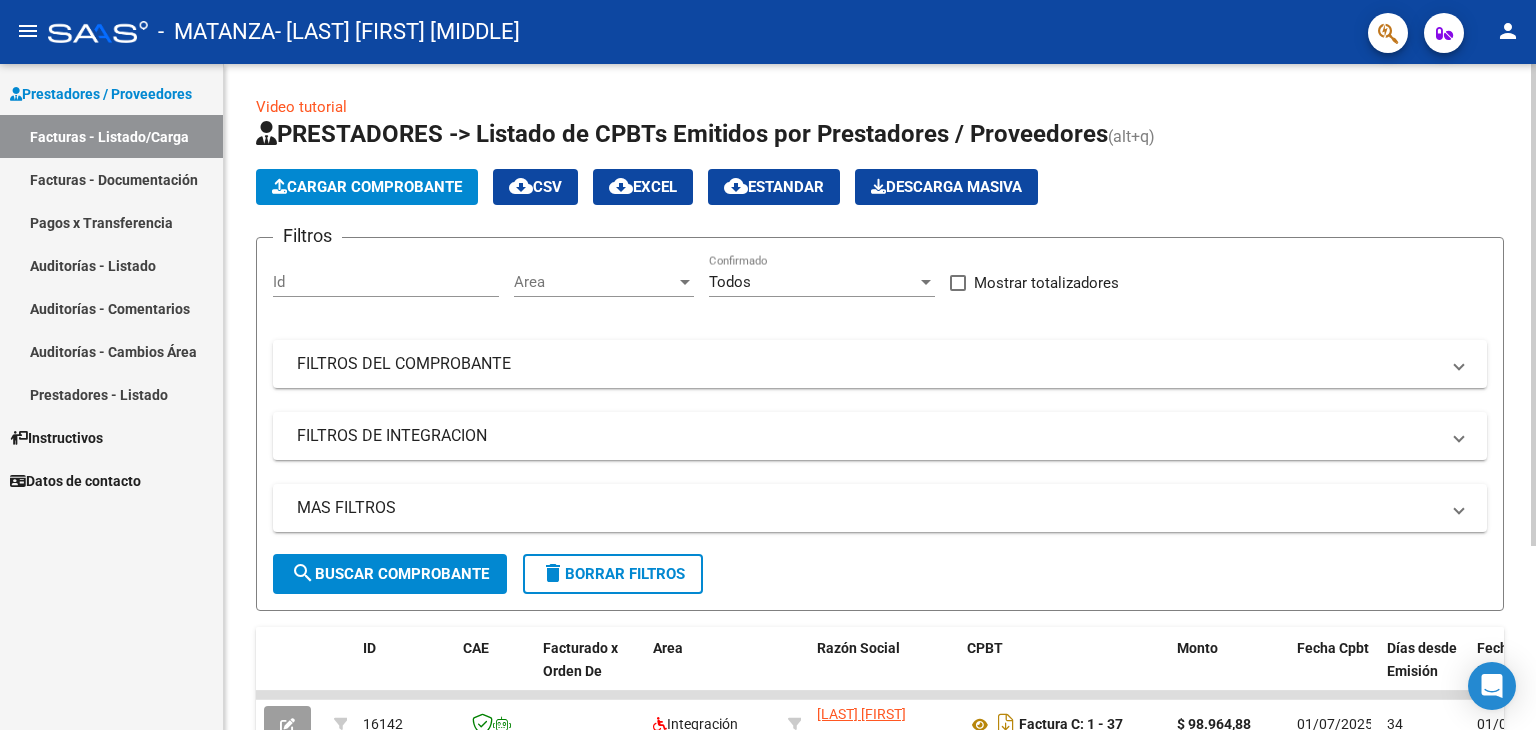 scroll, scrollTop: 253, scrollLeft: 0, axis: vertical 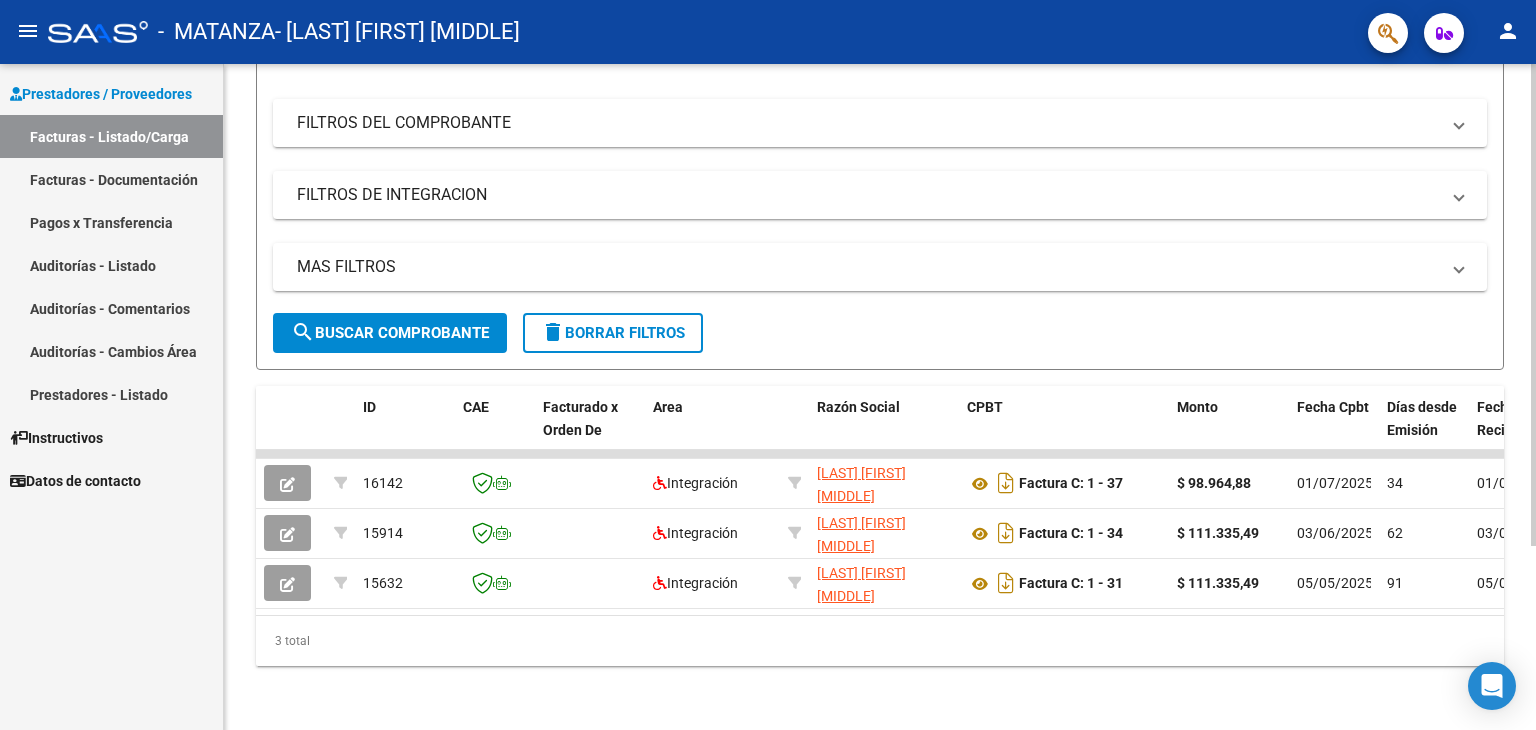 click 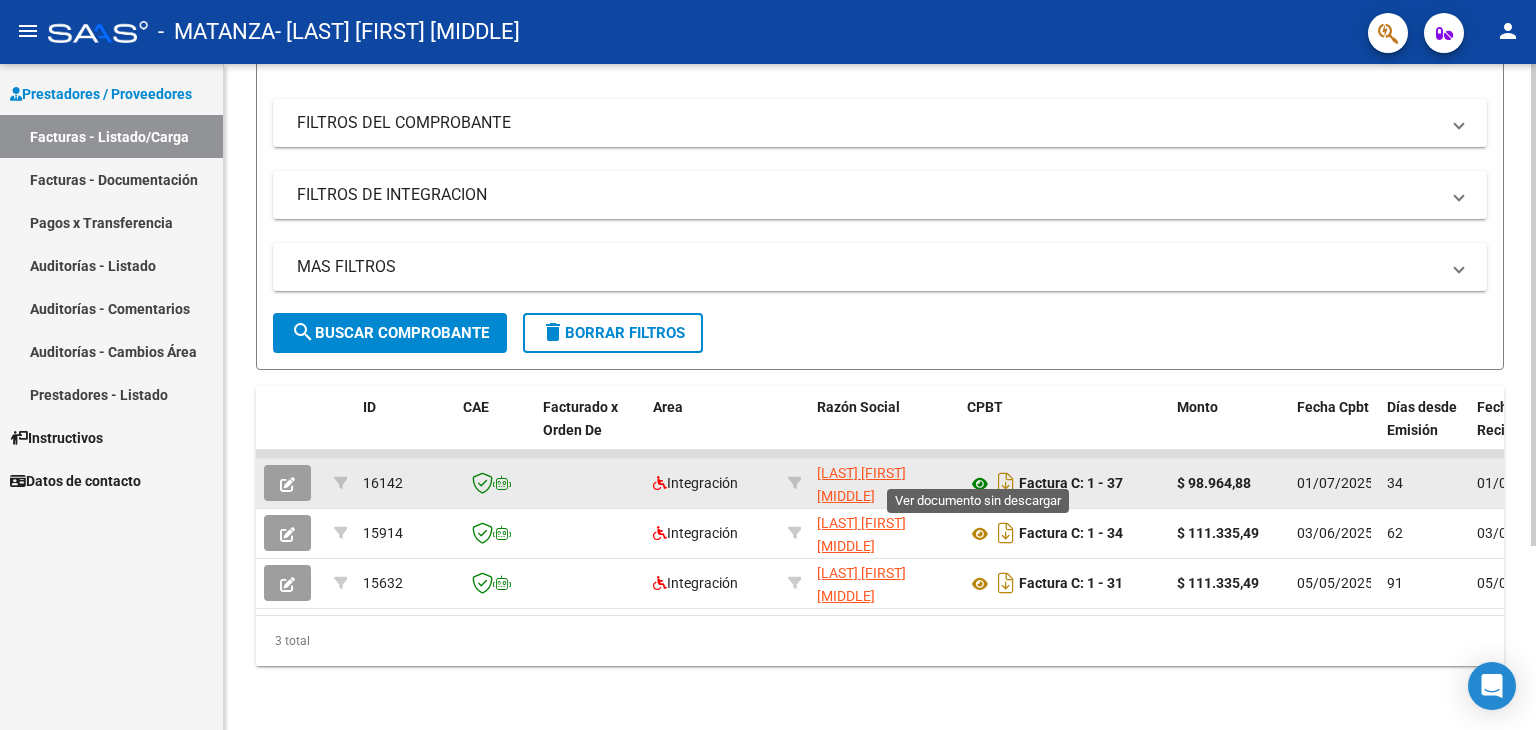 click 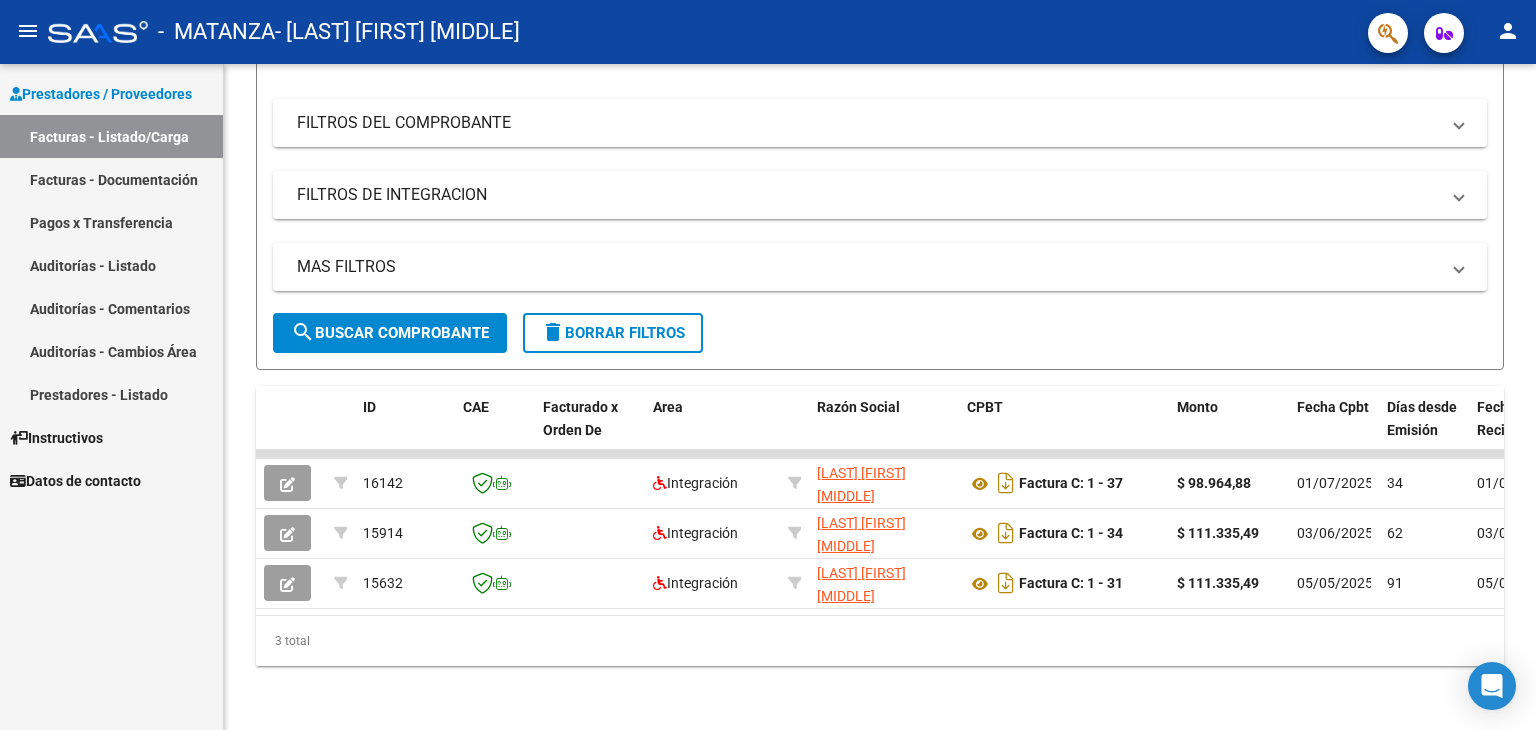 click on "Facturas - Documentación" at bounding box center [111, 179] 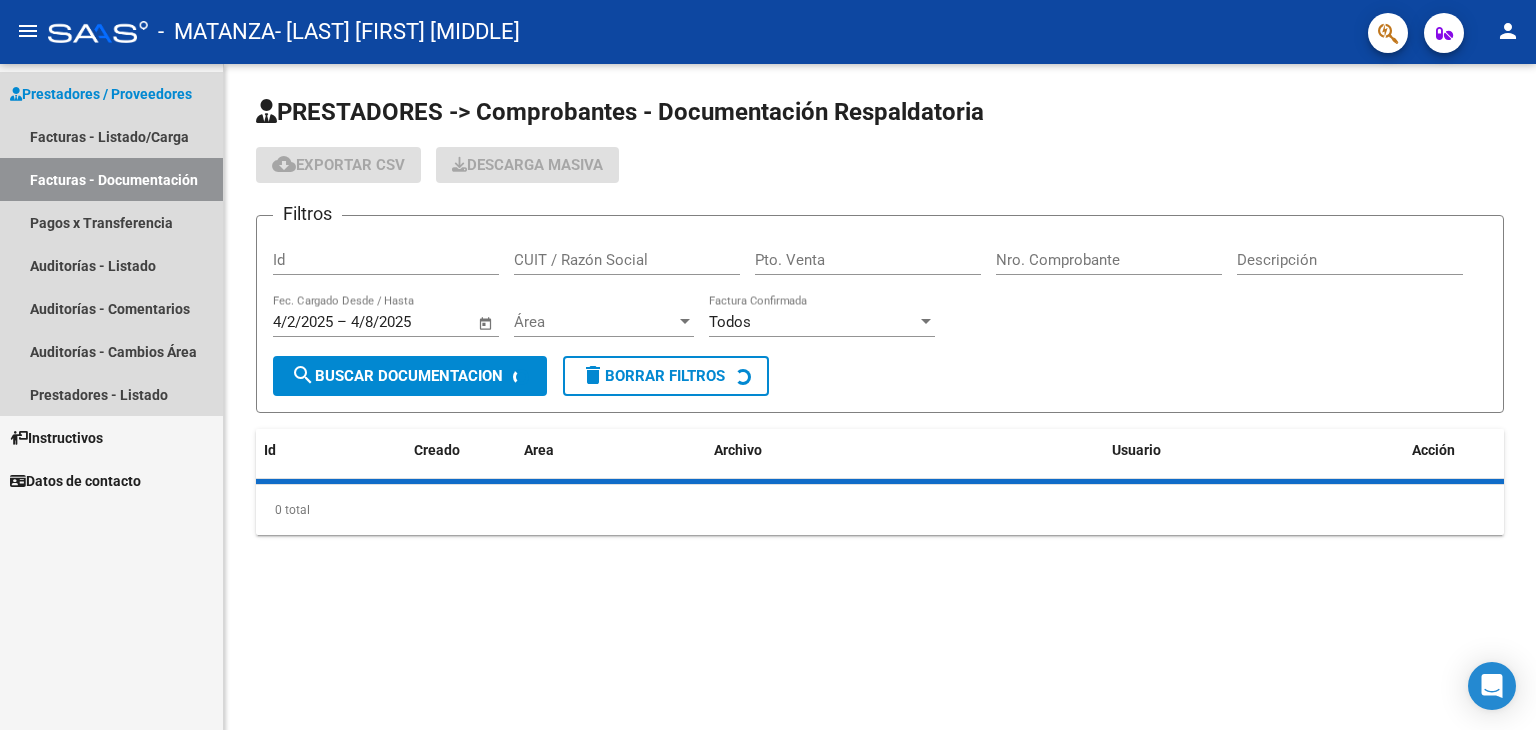 scroll, scrollTop: 0, scrollLeft: 0, axis: both 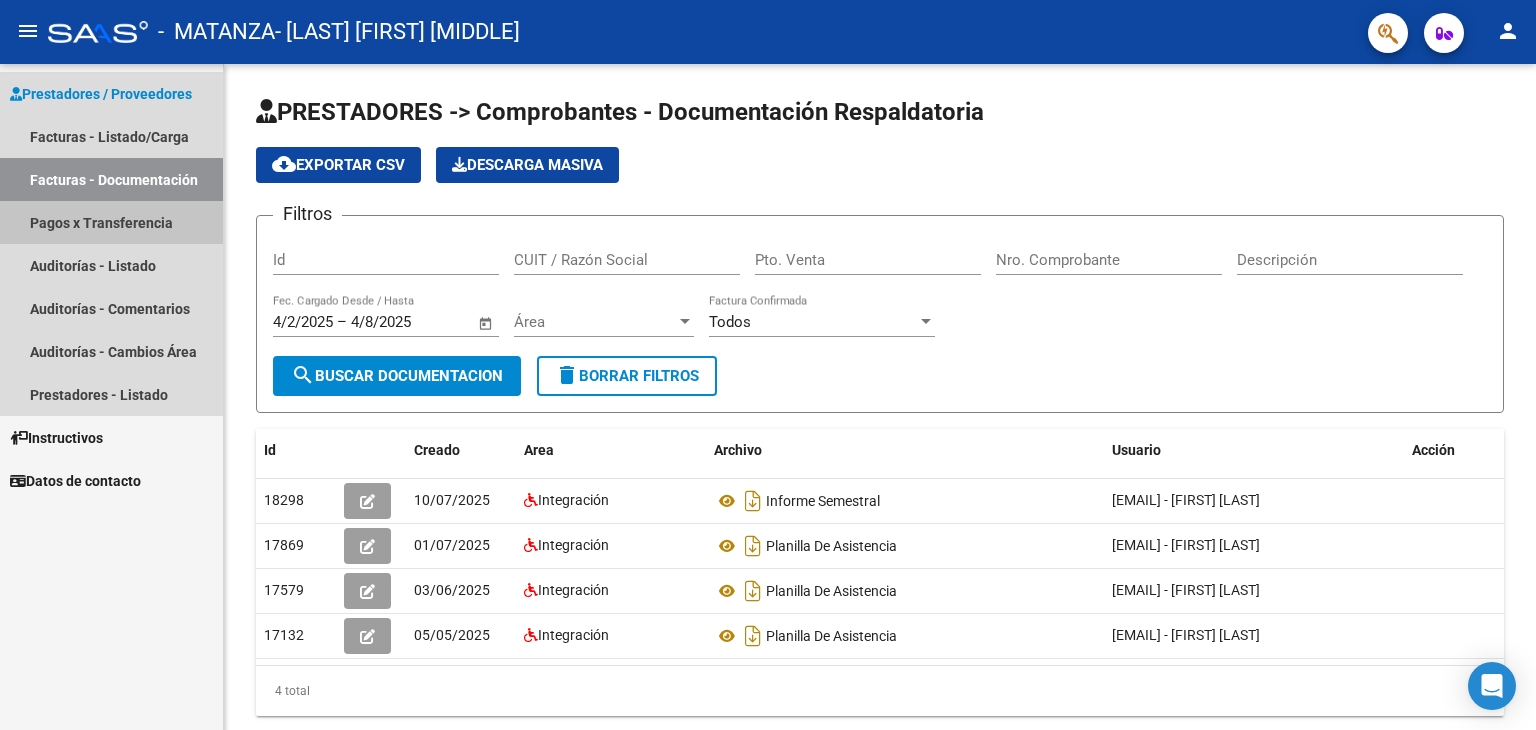 click on "Pagos x Transferencia" at bounding box center (111, 222) 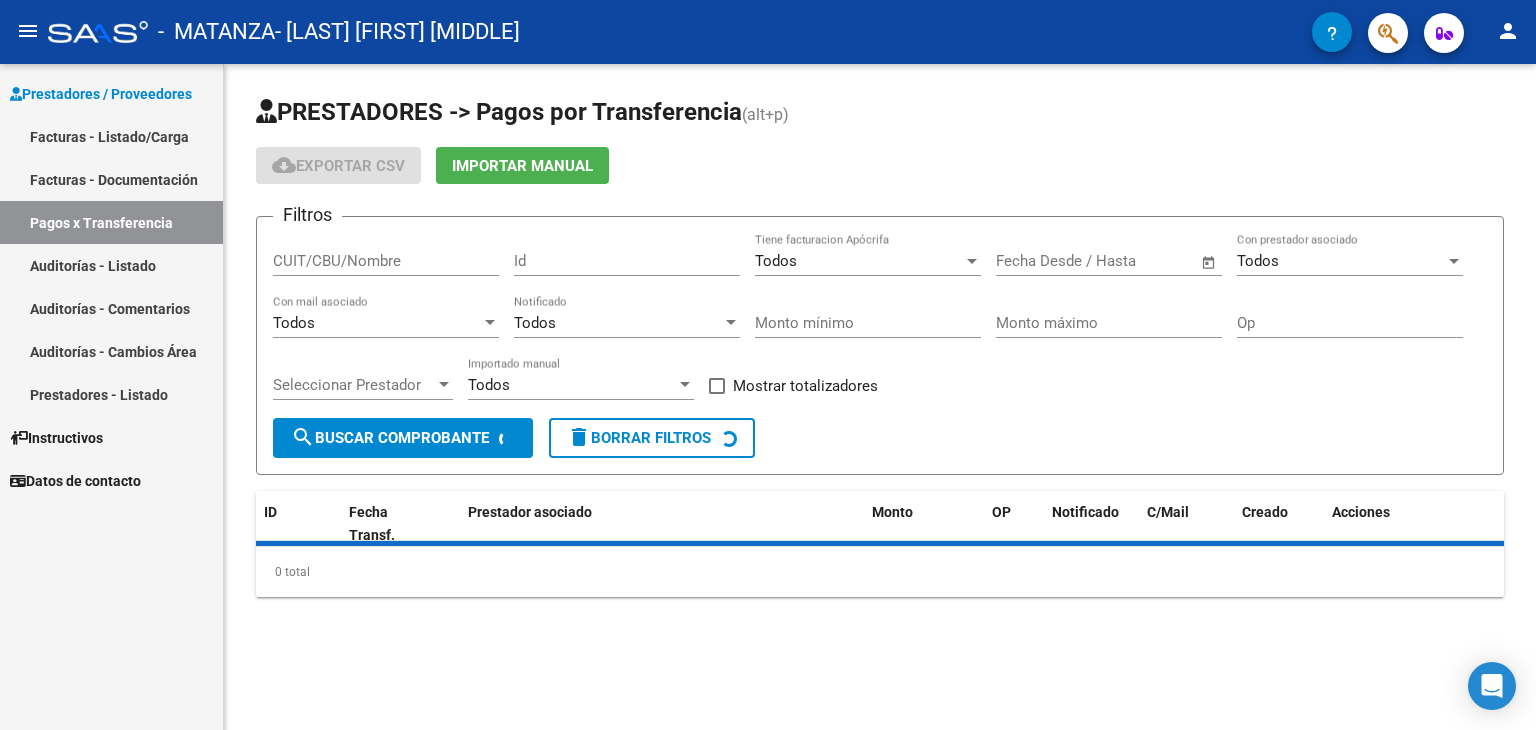 click on "Facturas - Listado/Carga" at bounding box center [111, 136] 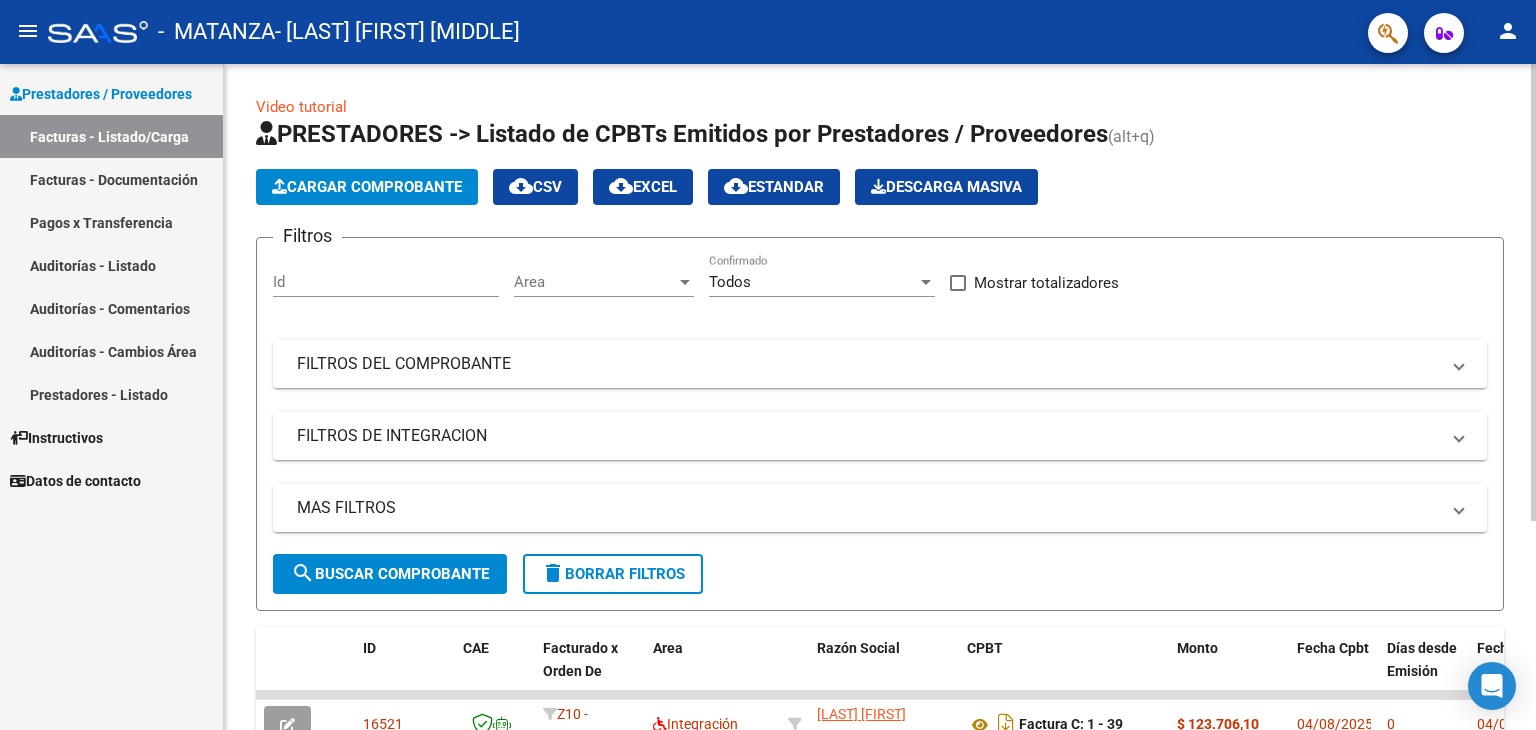 click on "Cargar Comprobante" 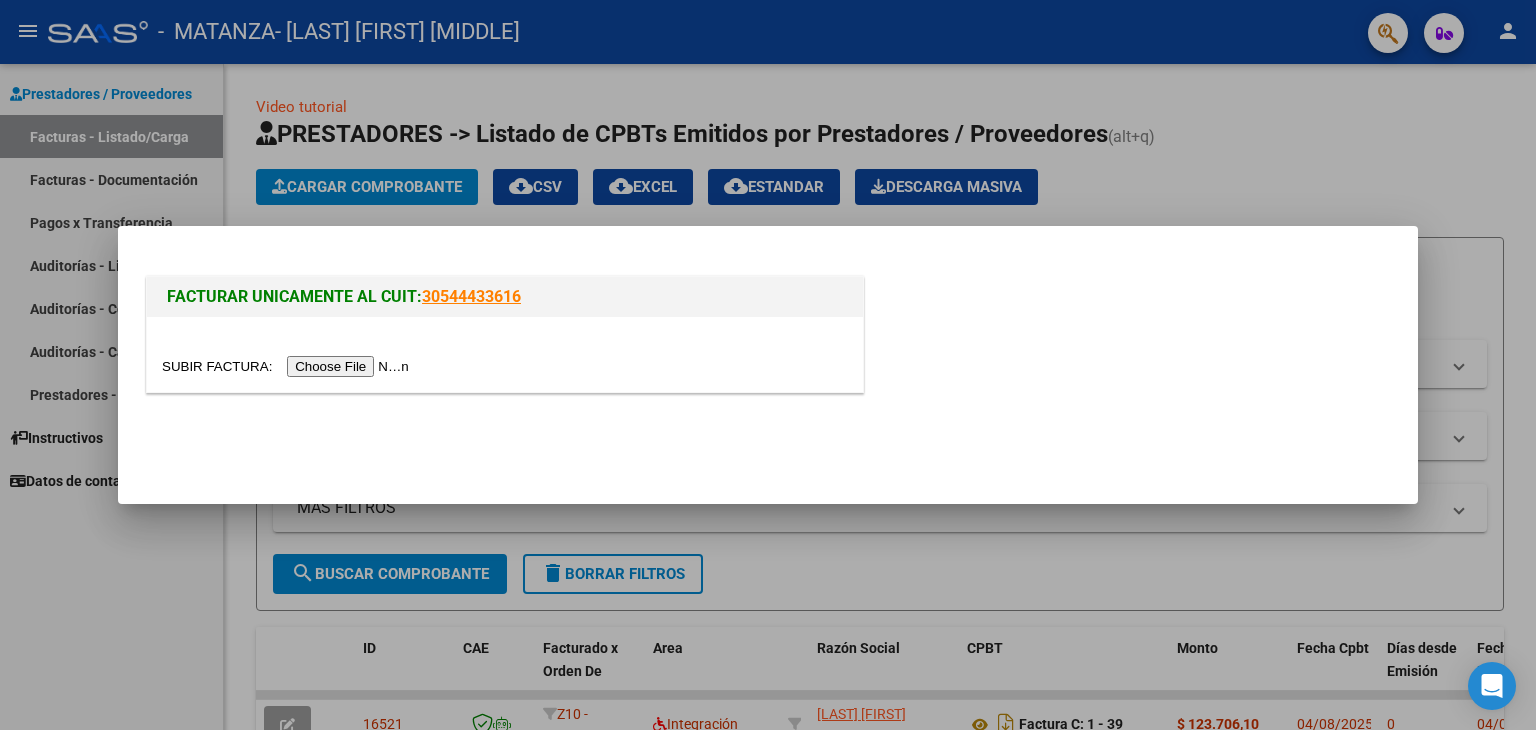 click at bounding box center [288, 366] 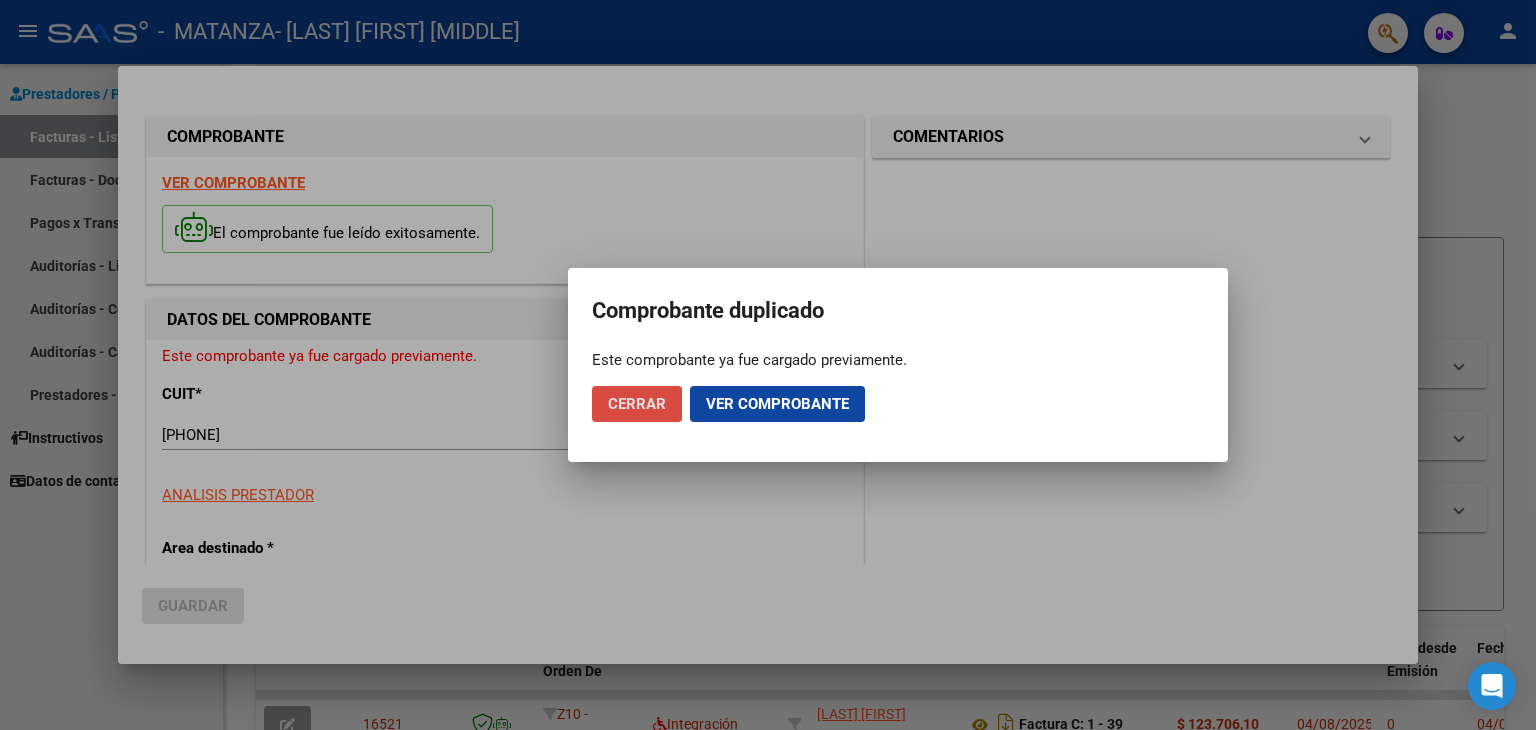 click on "Cerrar" 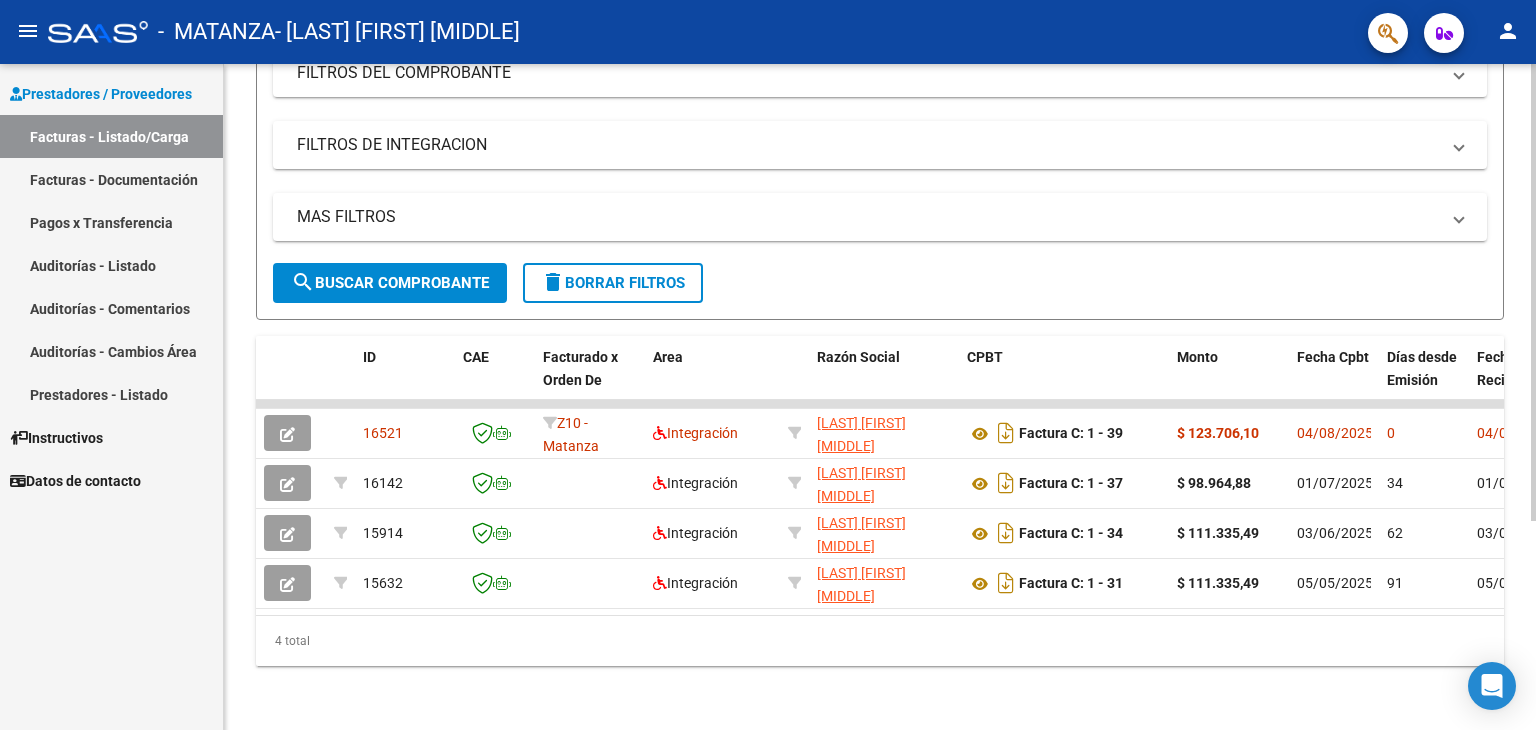 scroll, scrollTop: 304, scrollLeft: 0, axis: vertical 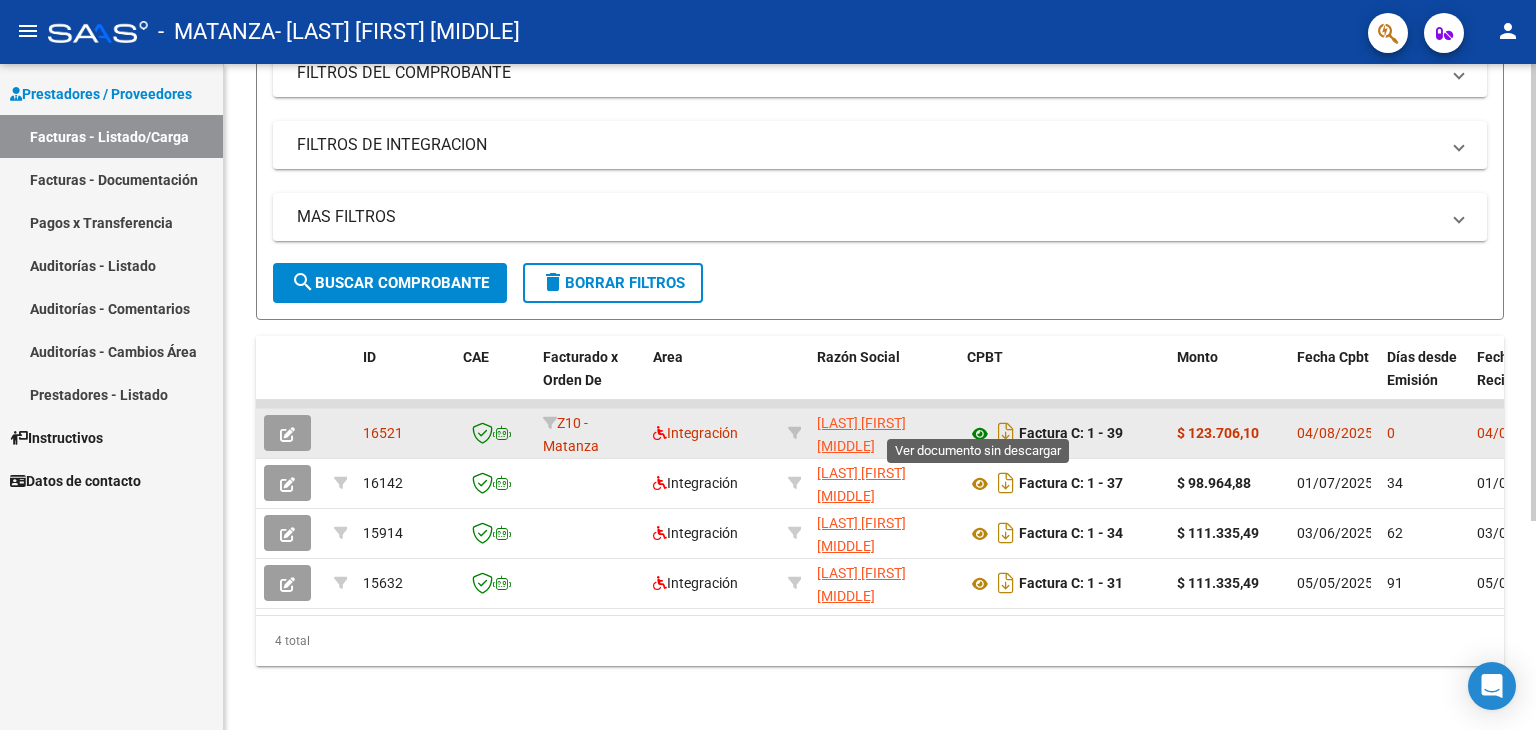 click 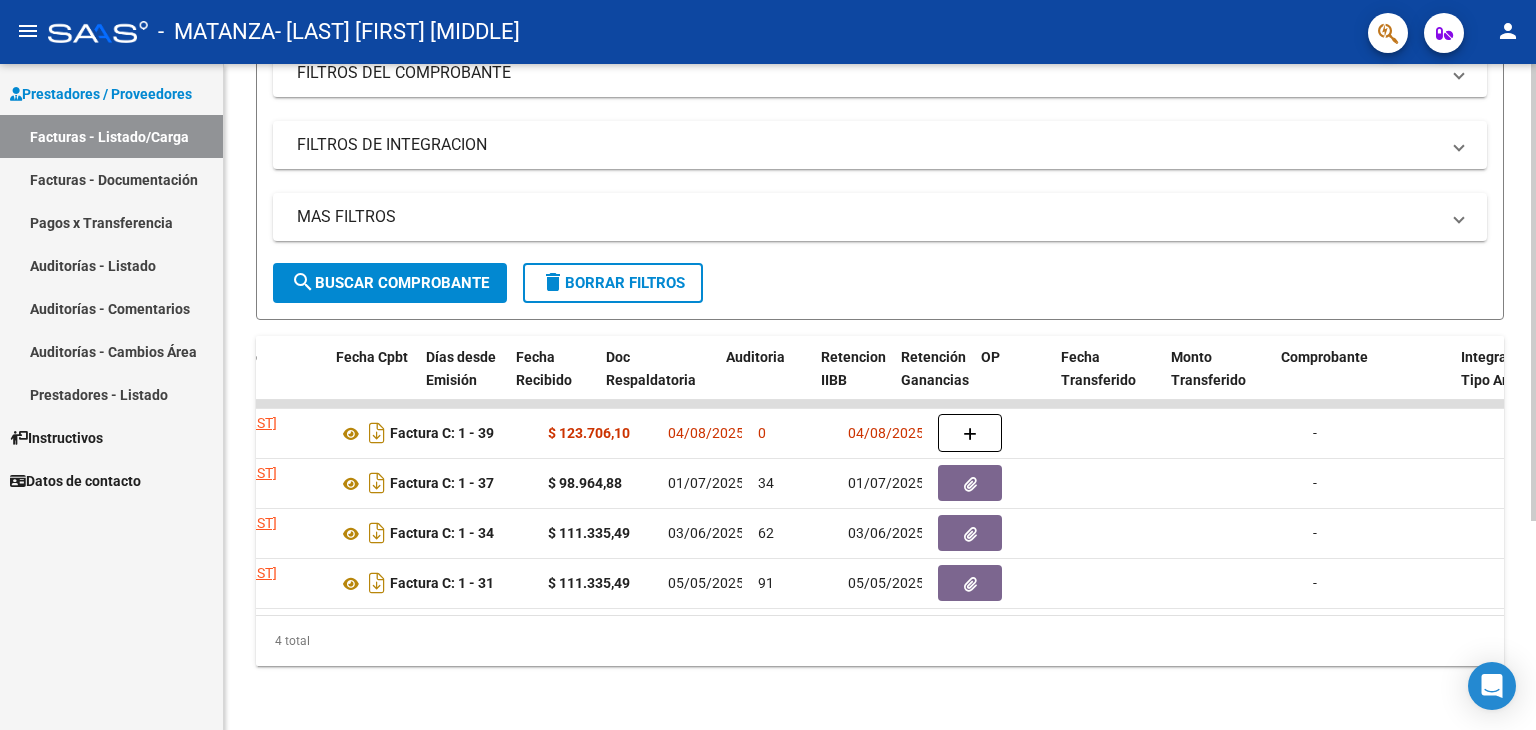 scroll, scrollTop: 0, scrollLeft: 963, axis: horizontal 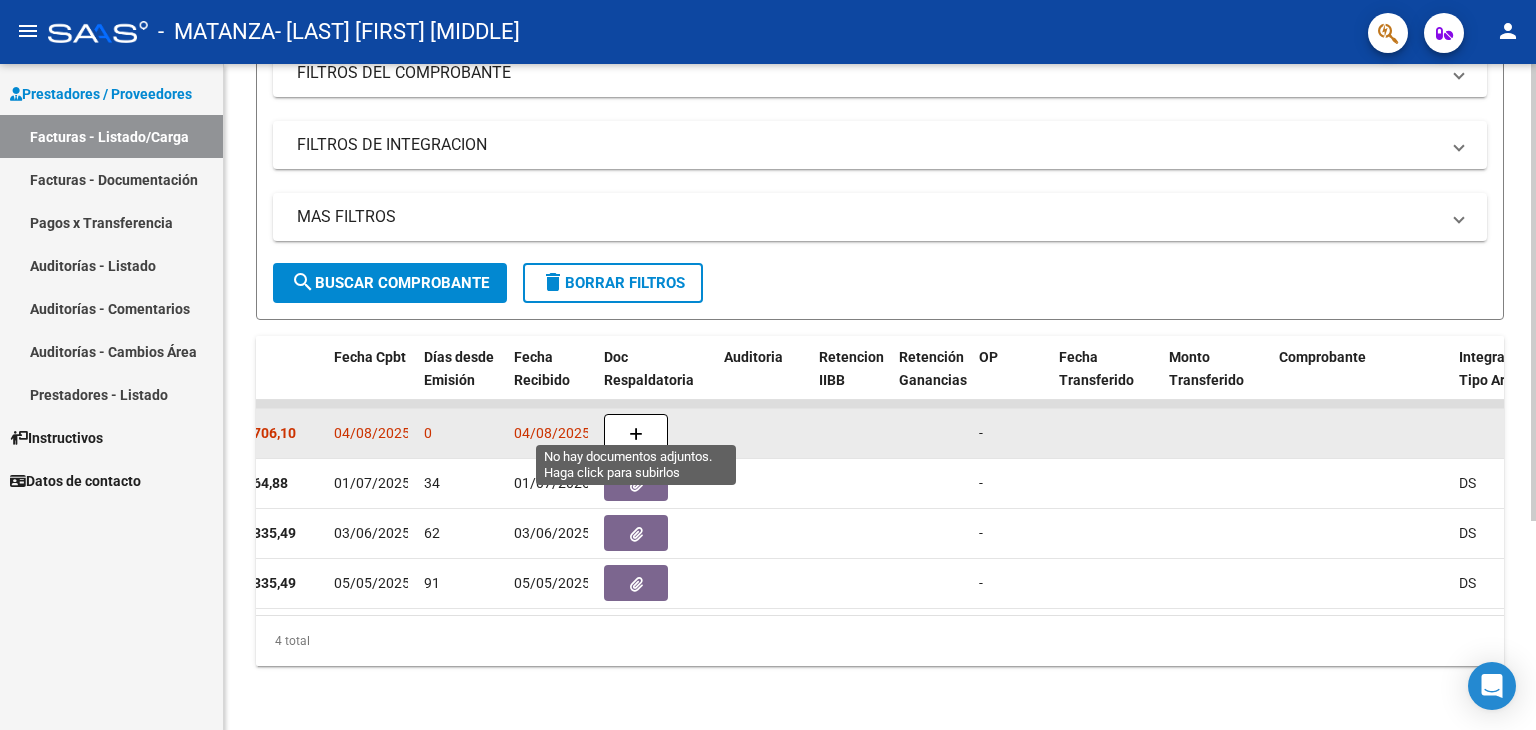 click 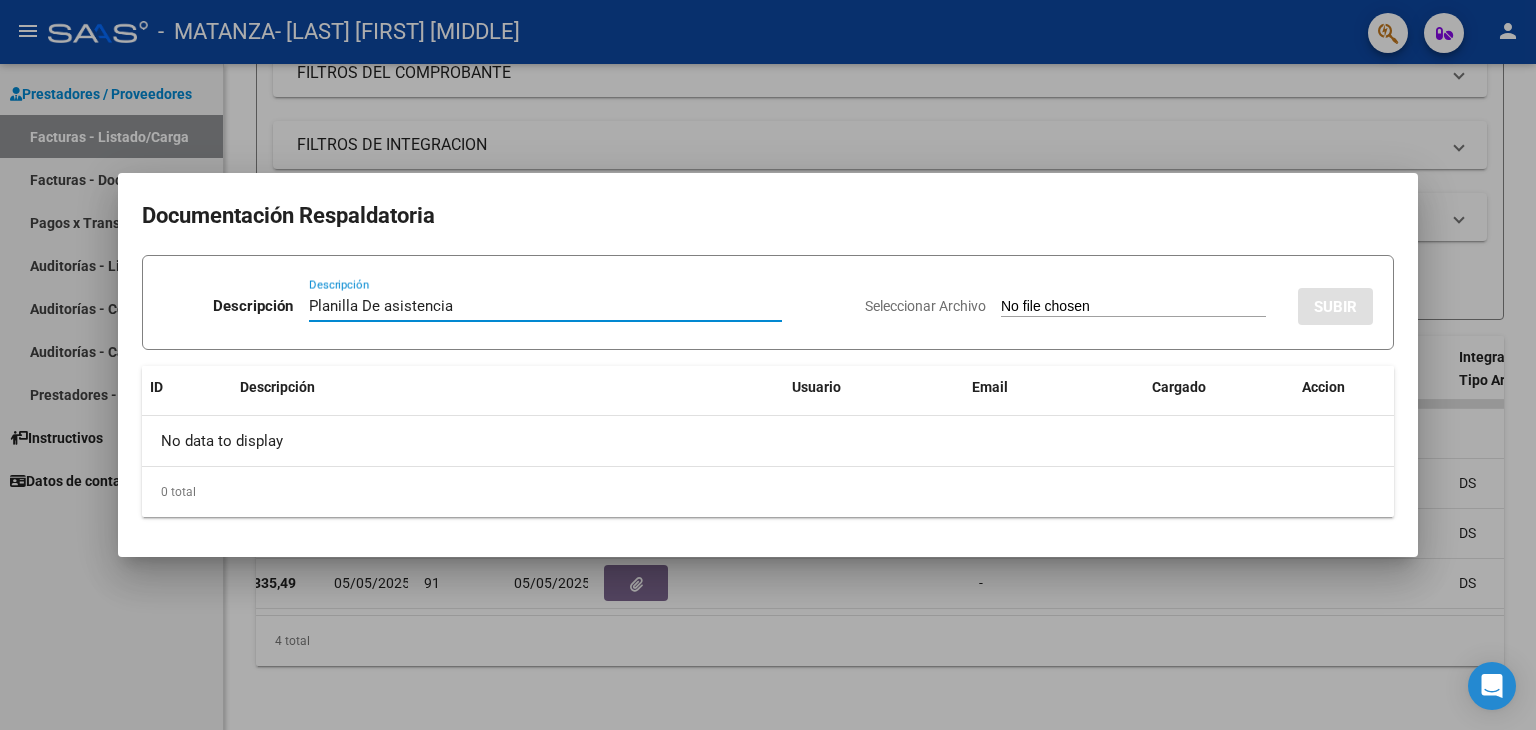 type on "Planilla De asistencia" 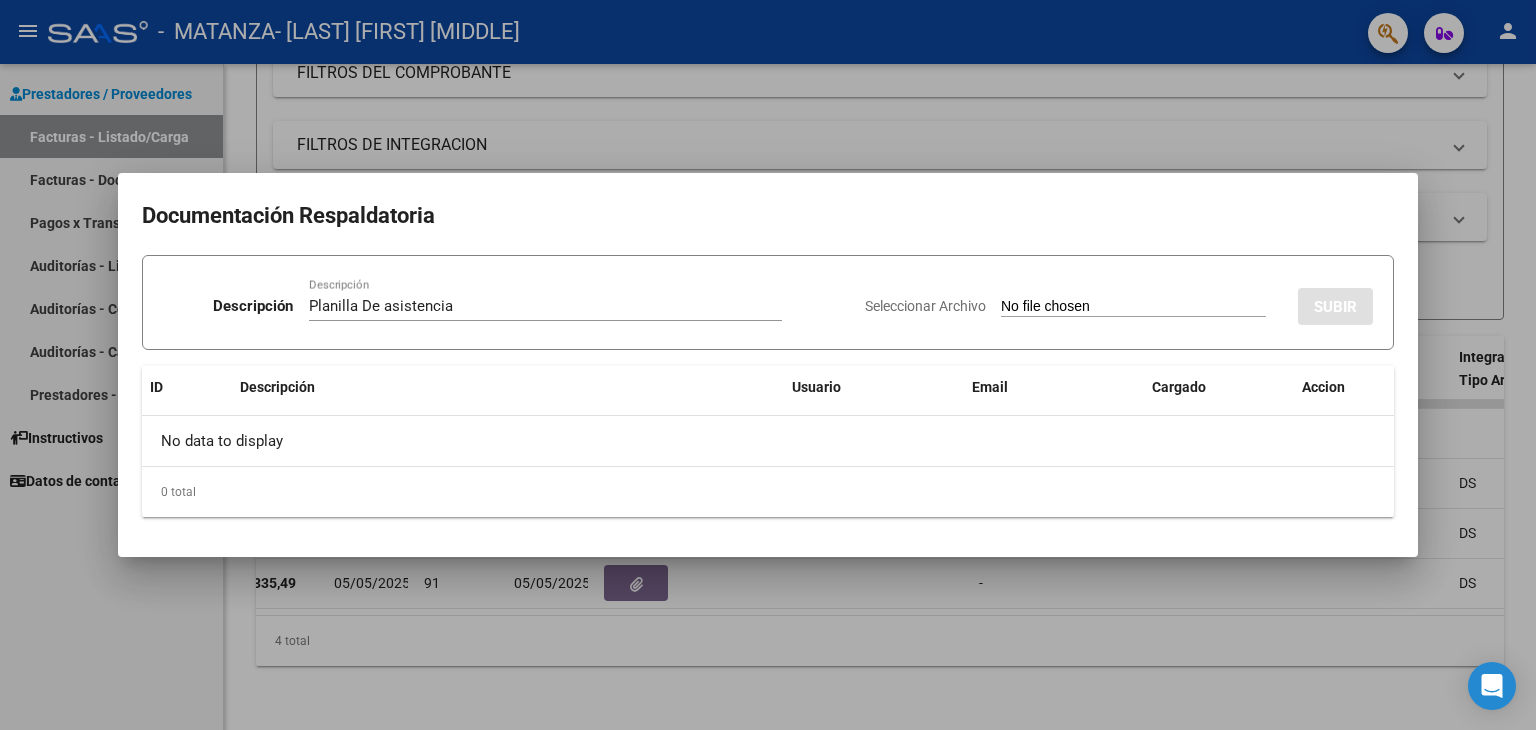 click on "Seleccionar Archivo" at bounding box center [1133, 307] 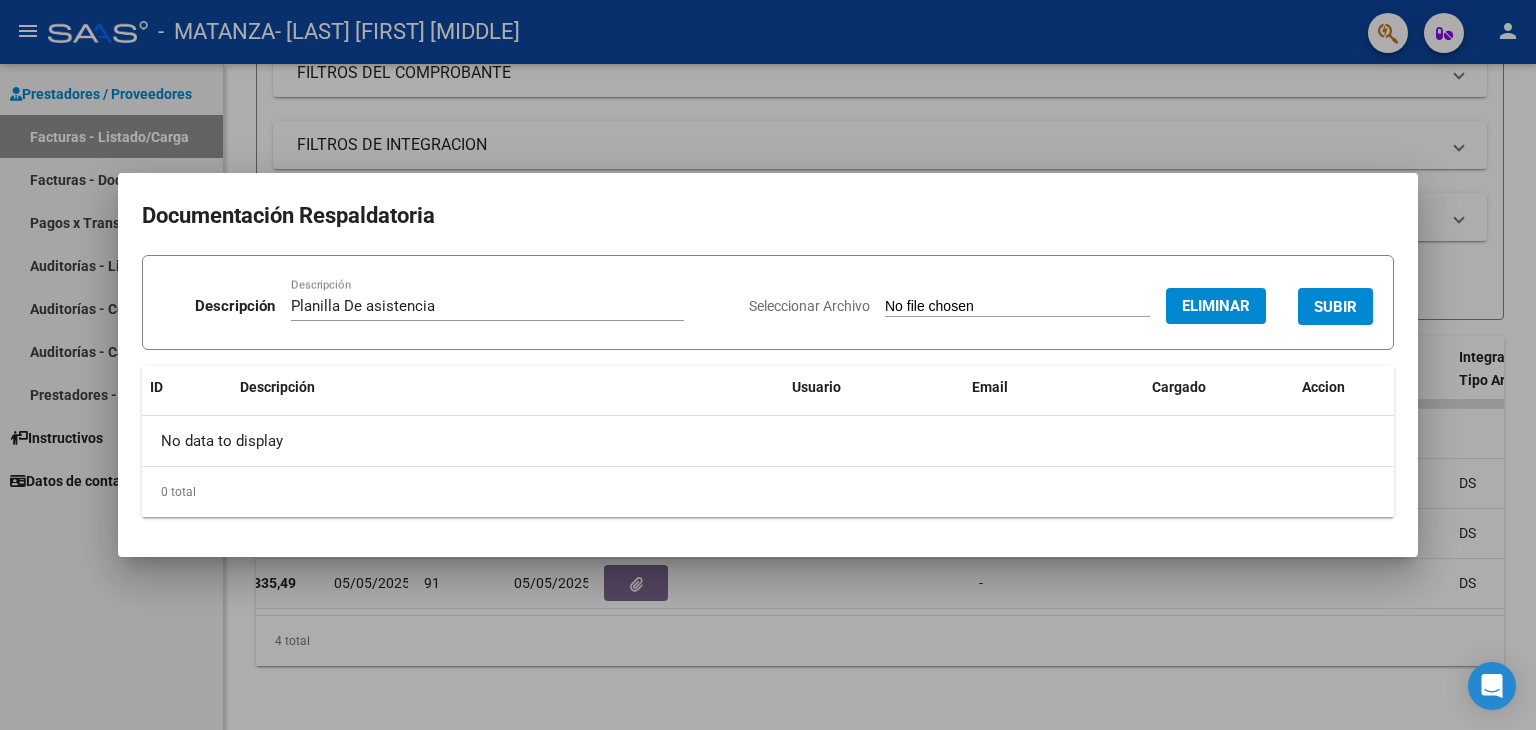 click on "SUBIR" at bounding box center (1335, 307) 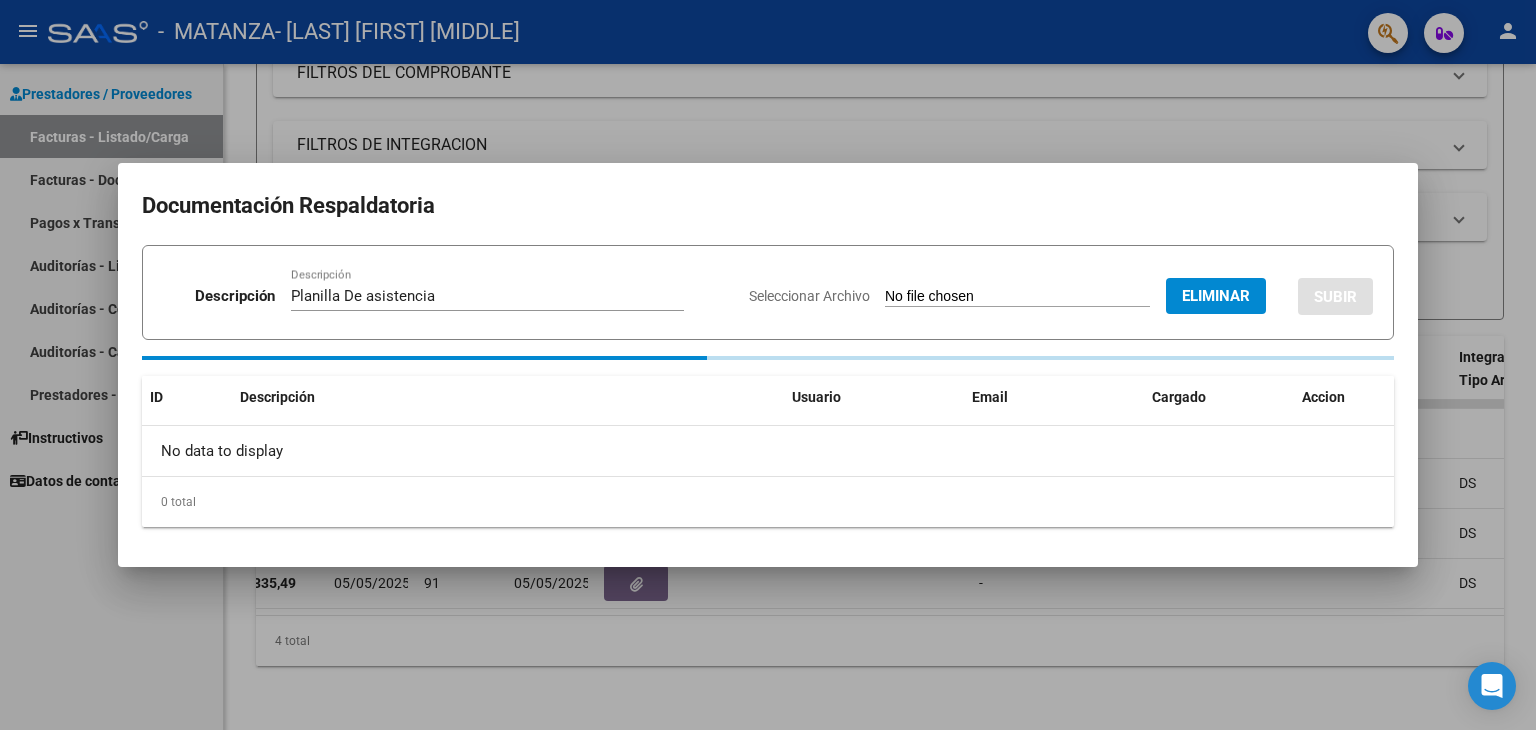 type 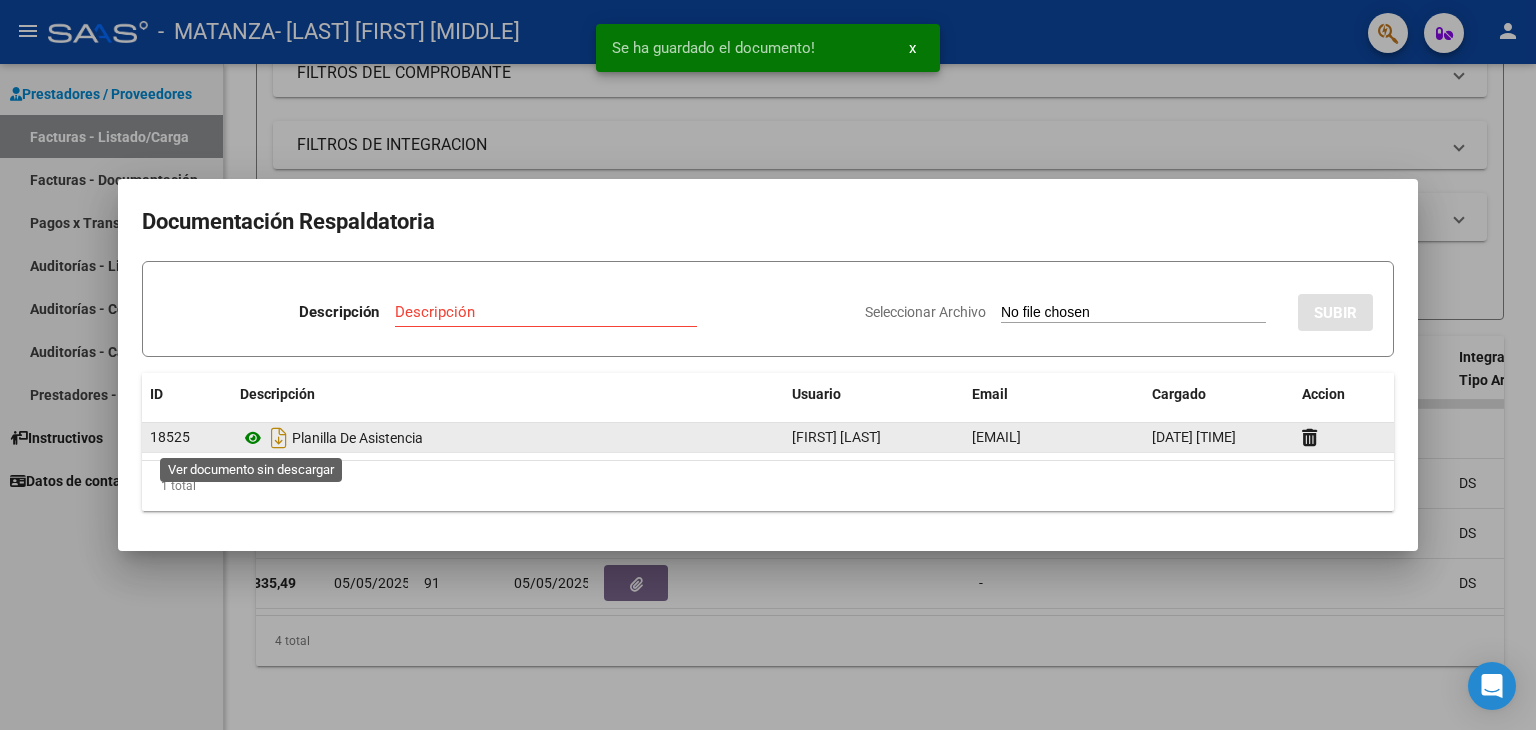 click 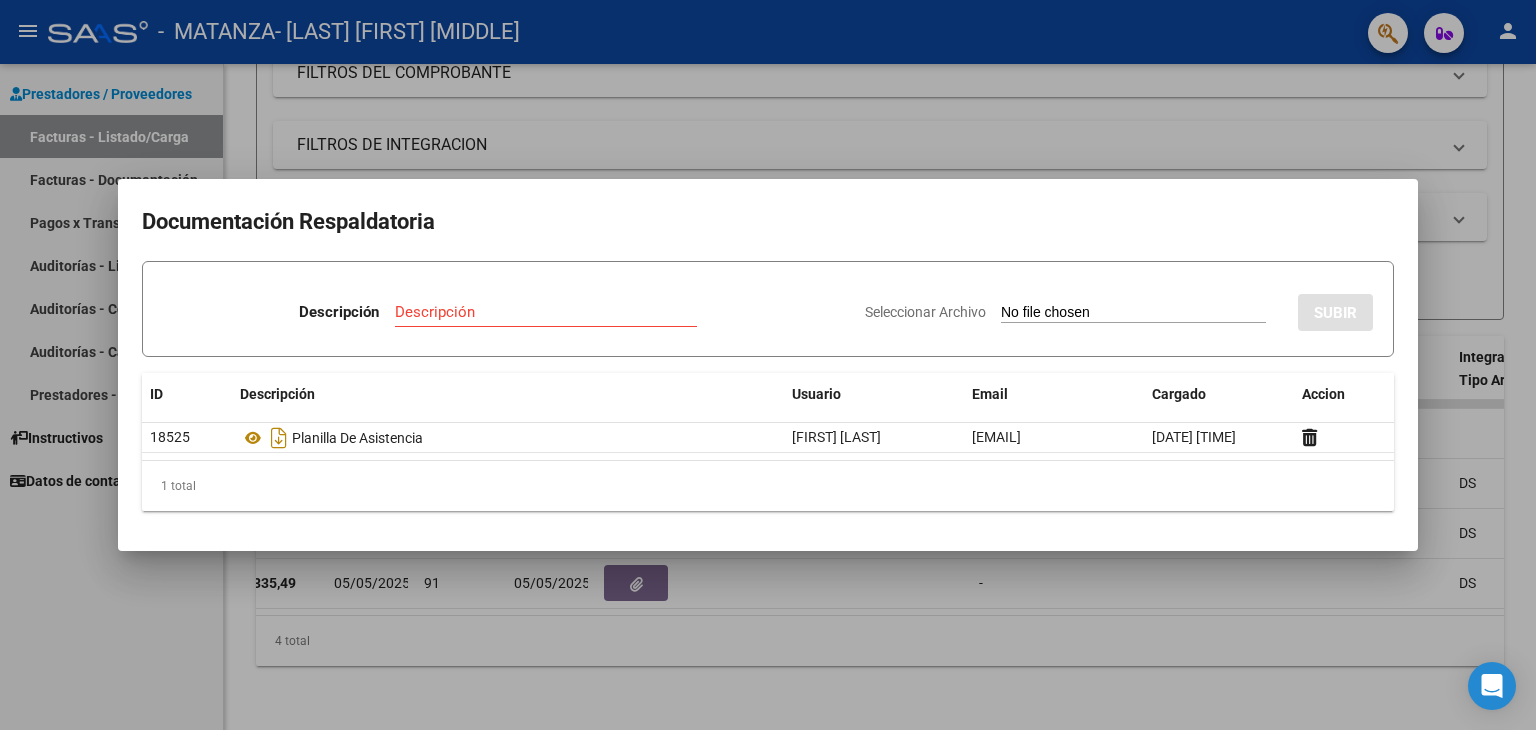 click at bounding box center [768, 365] 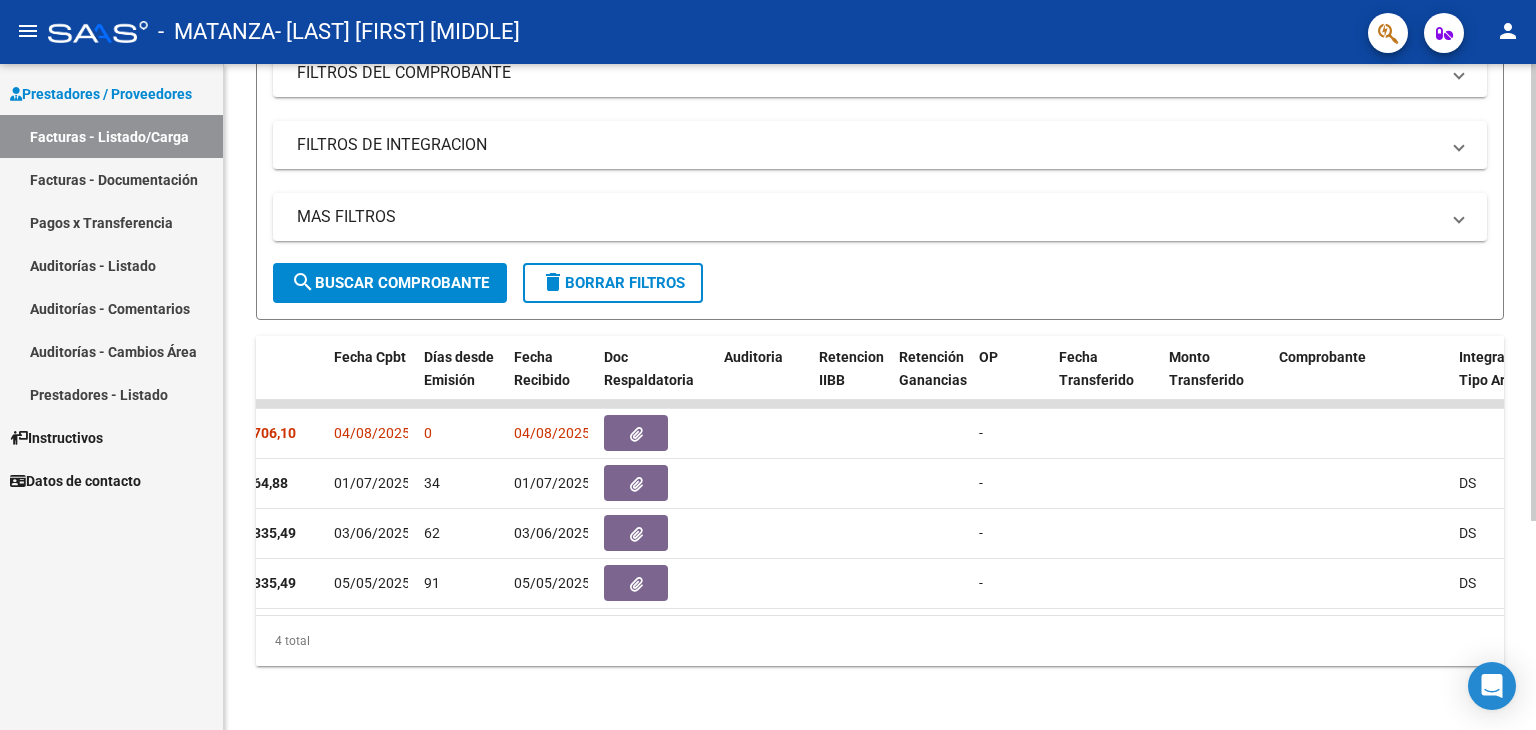 scroll, scrollTop: 0, scrollLeft: 0, axis: both 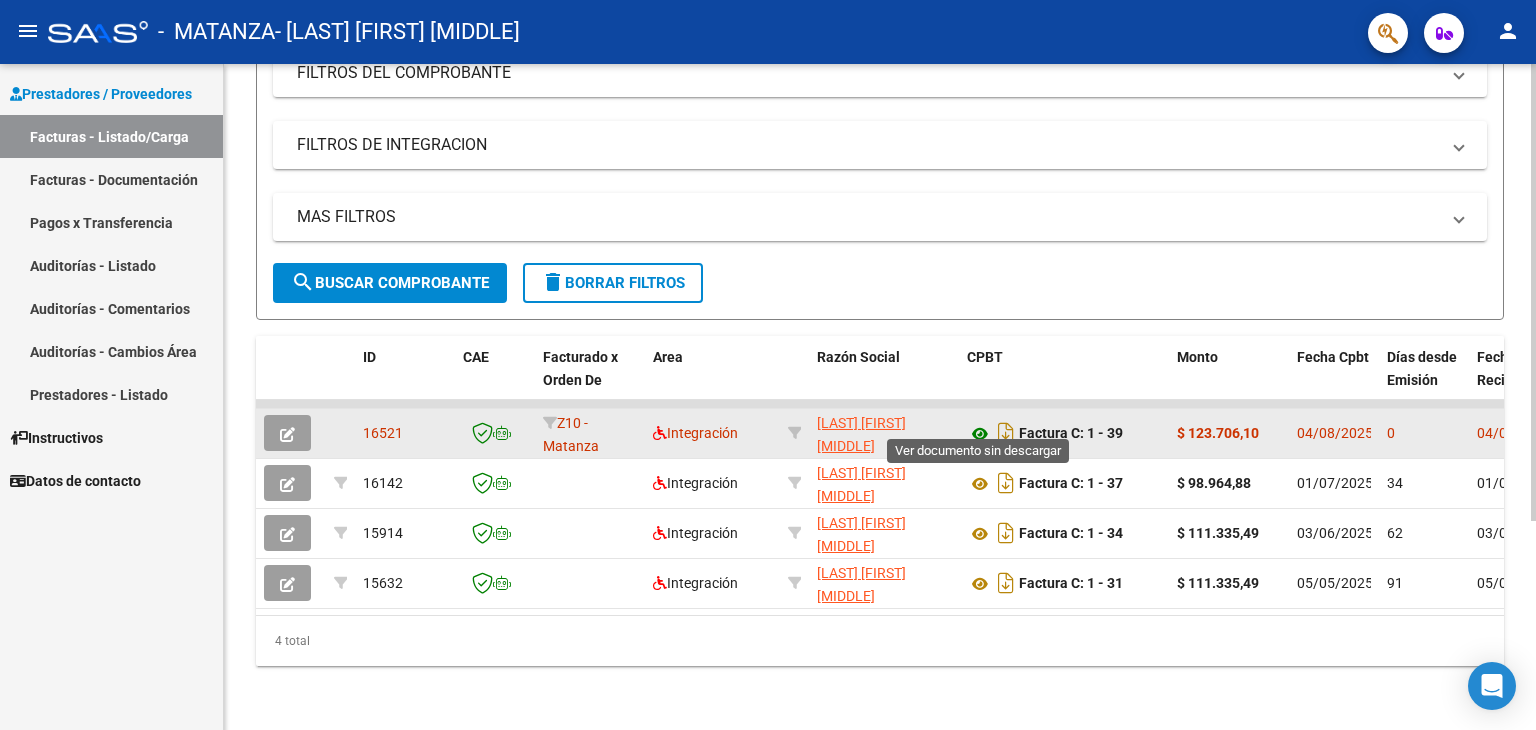 click 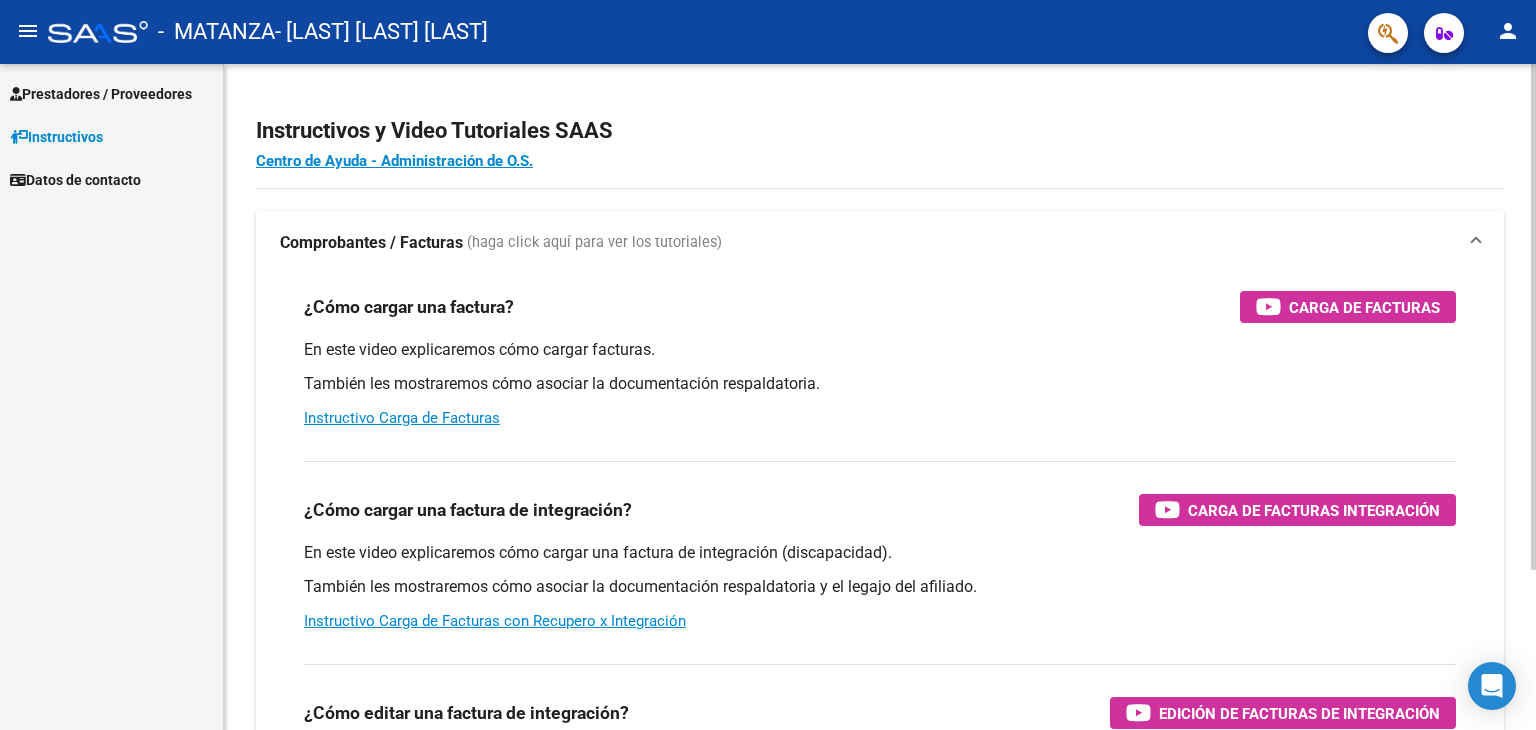 scroll, scrollTop: 0, scrollLeft: 0, axis: both 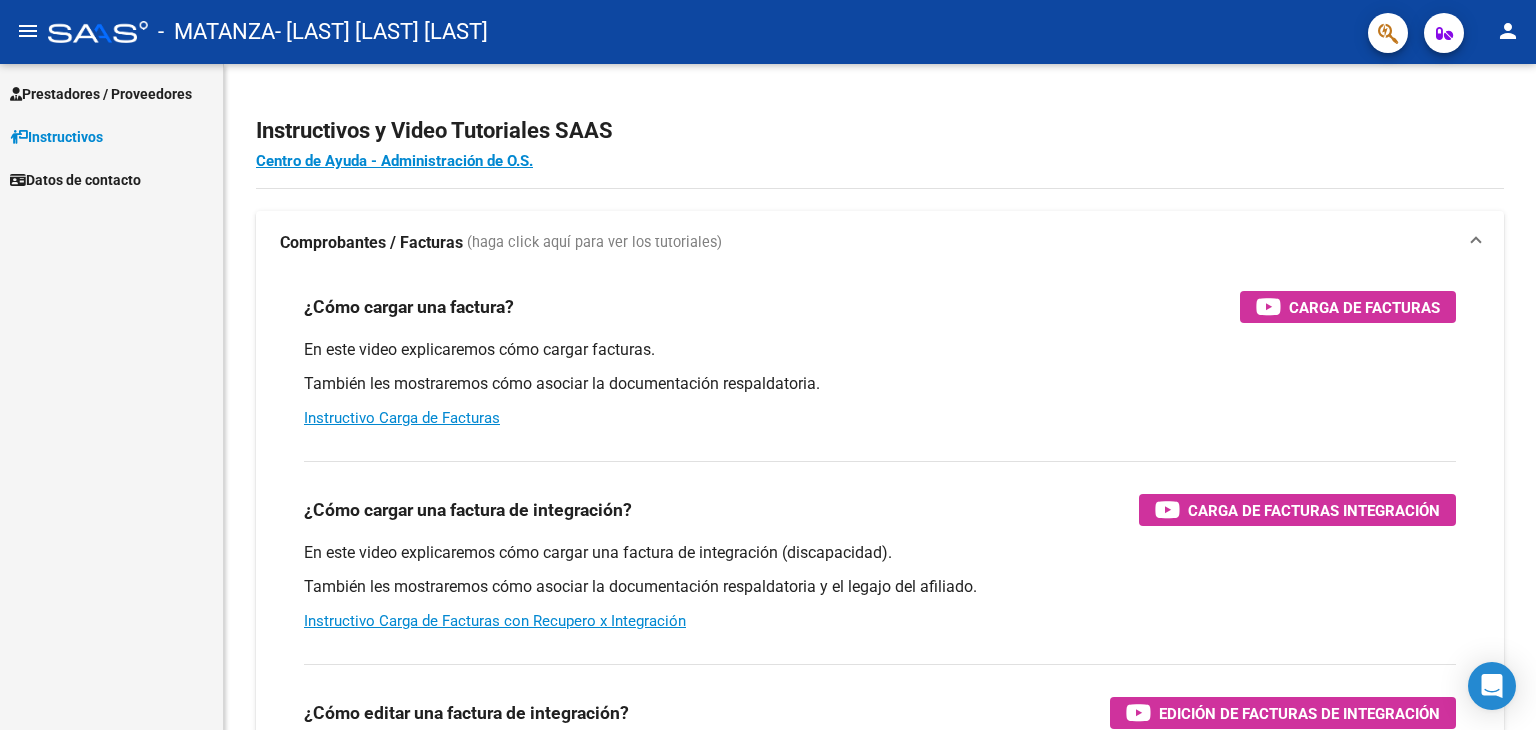 click on "Prestadores / Proveedores" at bounding box center (111, 93) 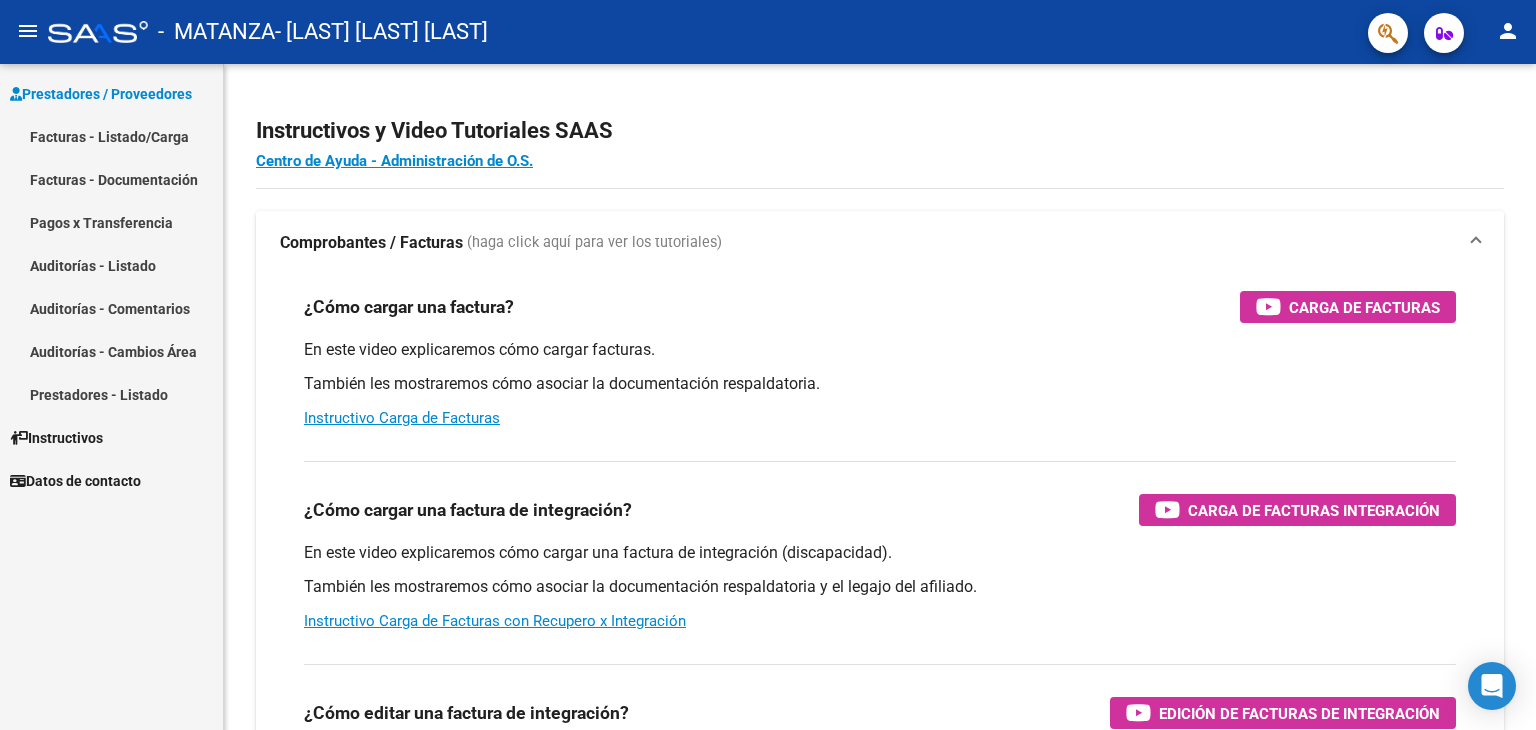 click on "Facturas - Listado/Carga" at bounding box center (111, 136) 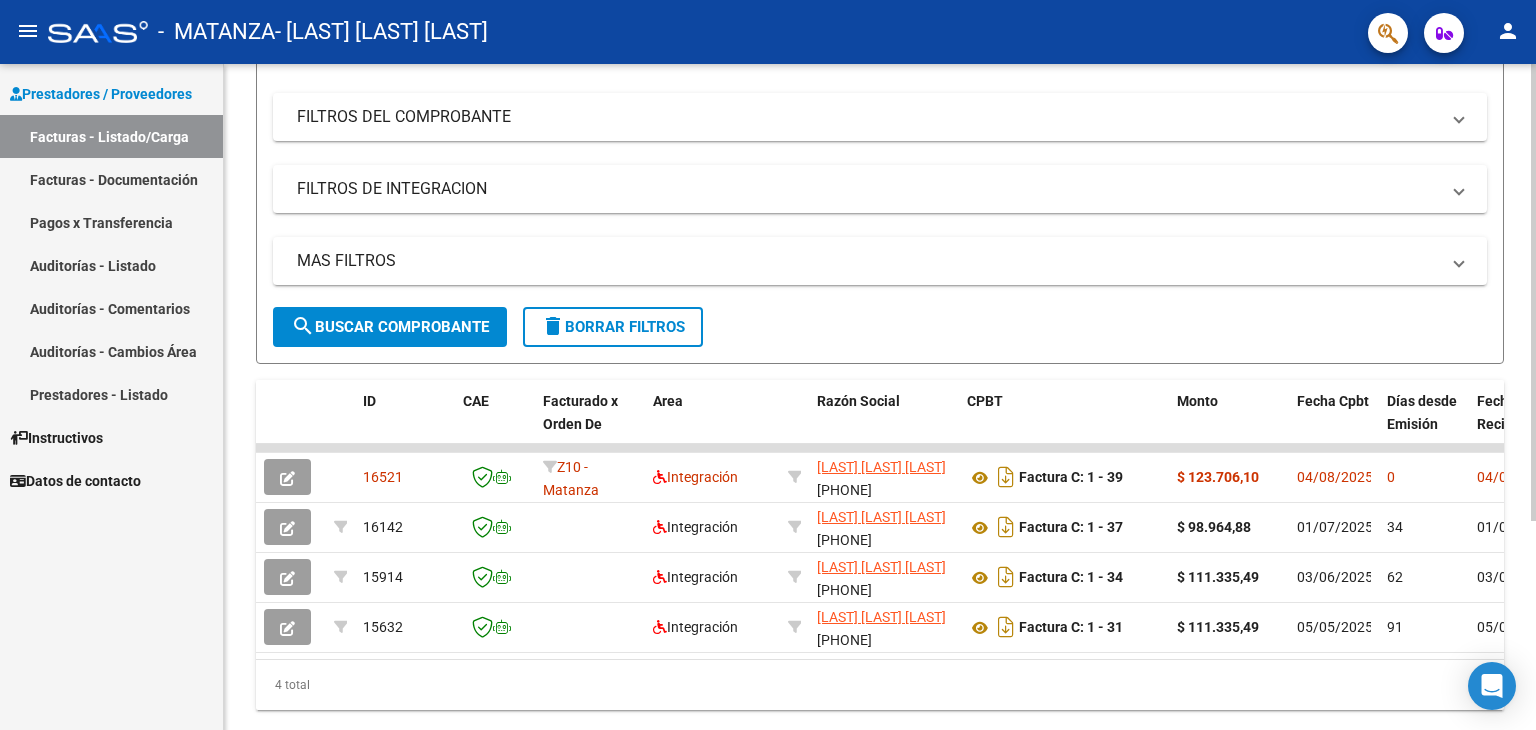 scroll, scrollTop: 296, scrollLeft: 0, axis: vertical 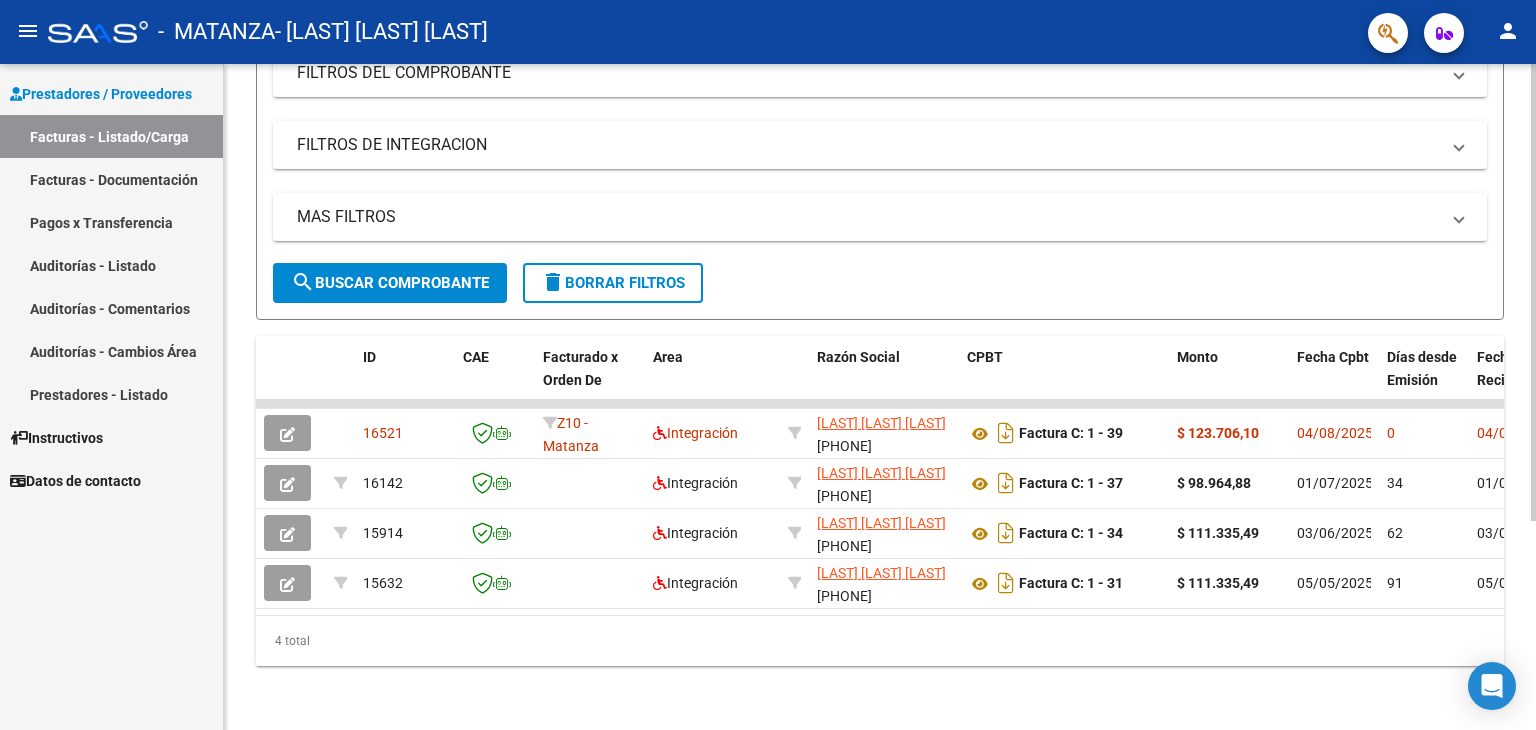 click 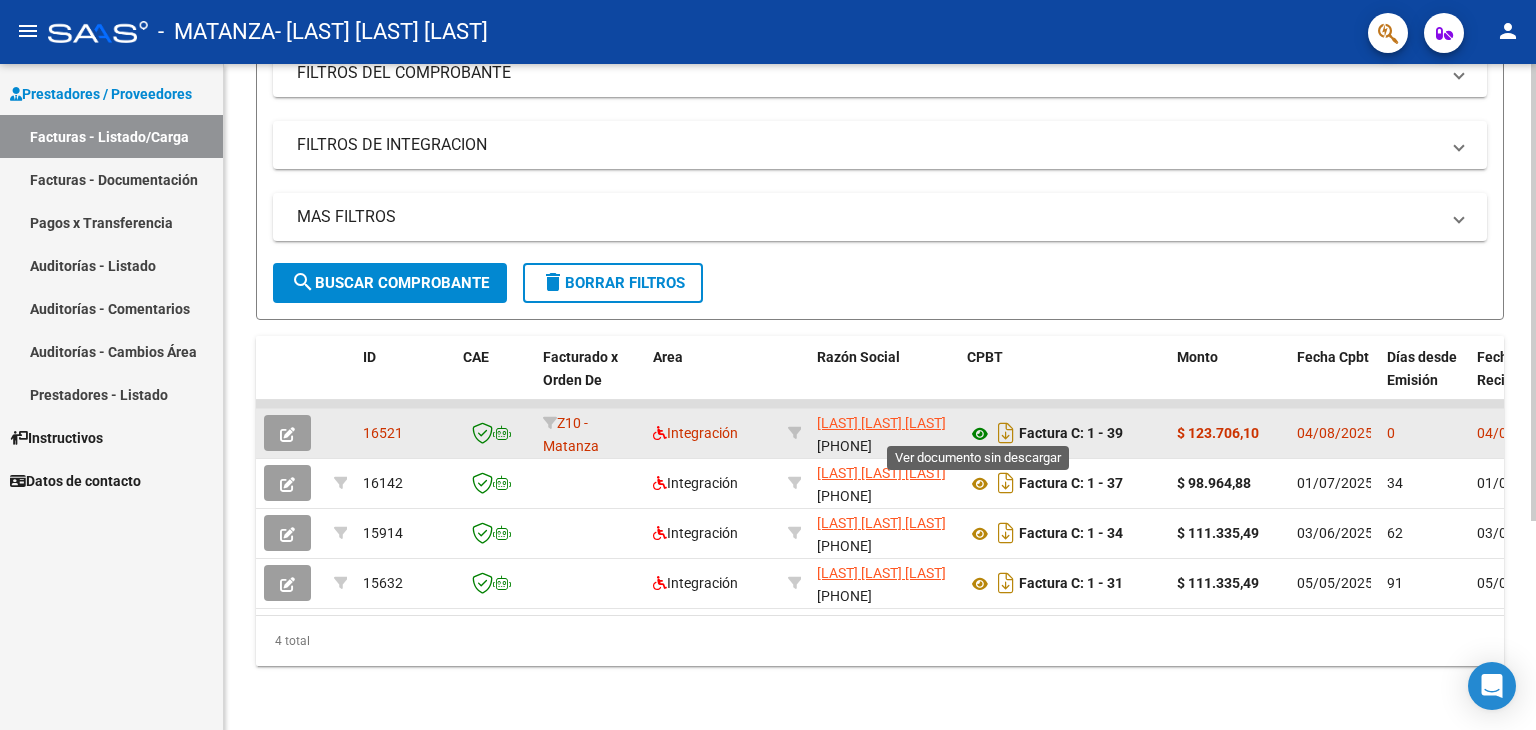 click 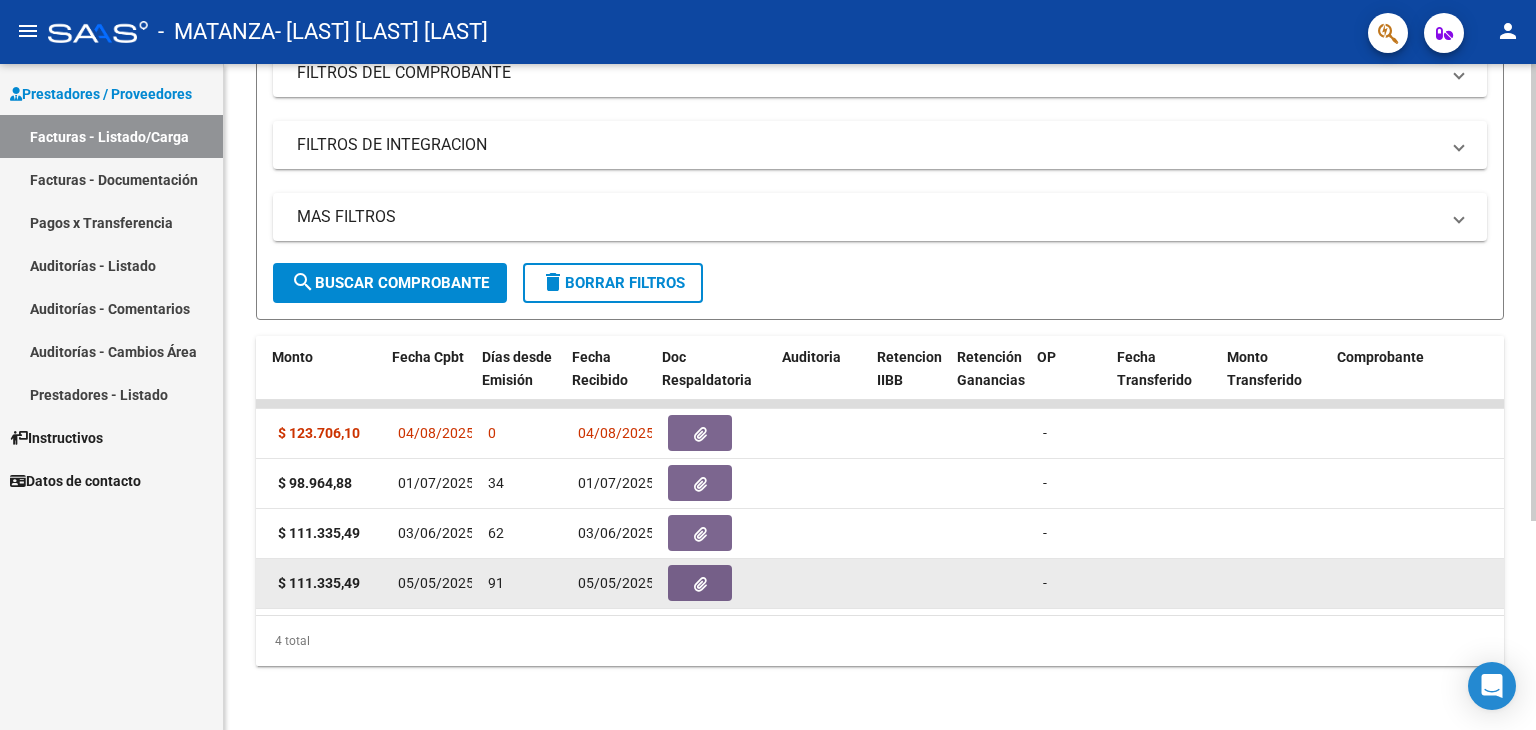 scroll, scrollTop: 0, scrollLeft: 910, axis: horizontal 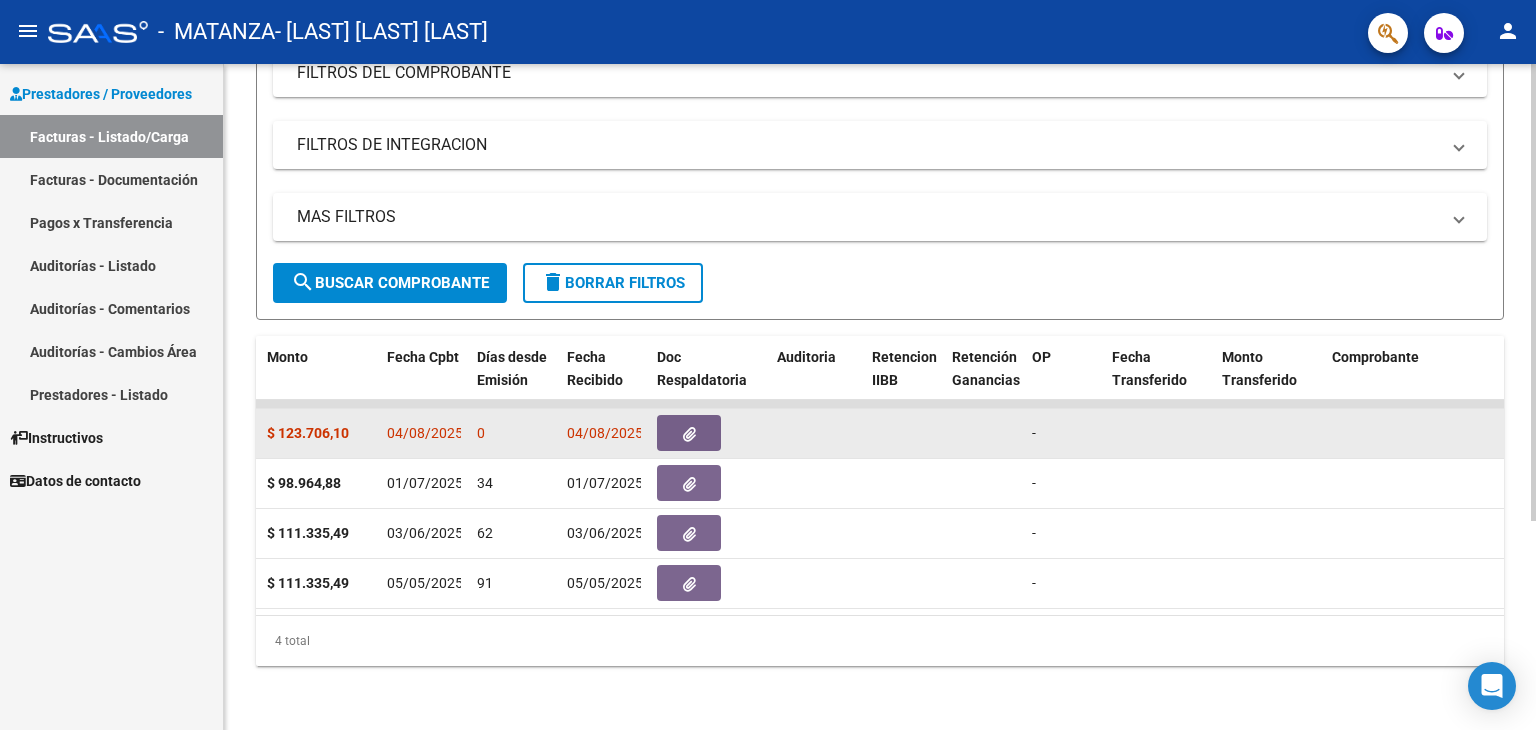 click 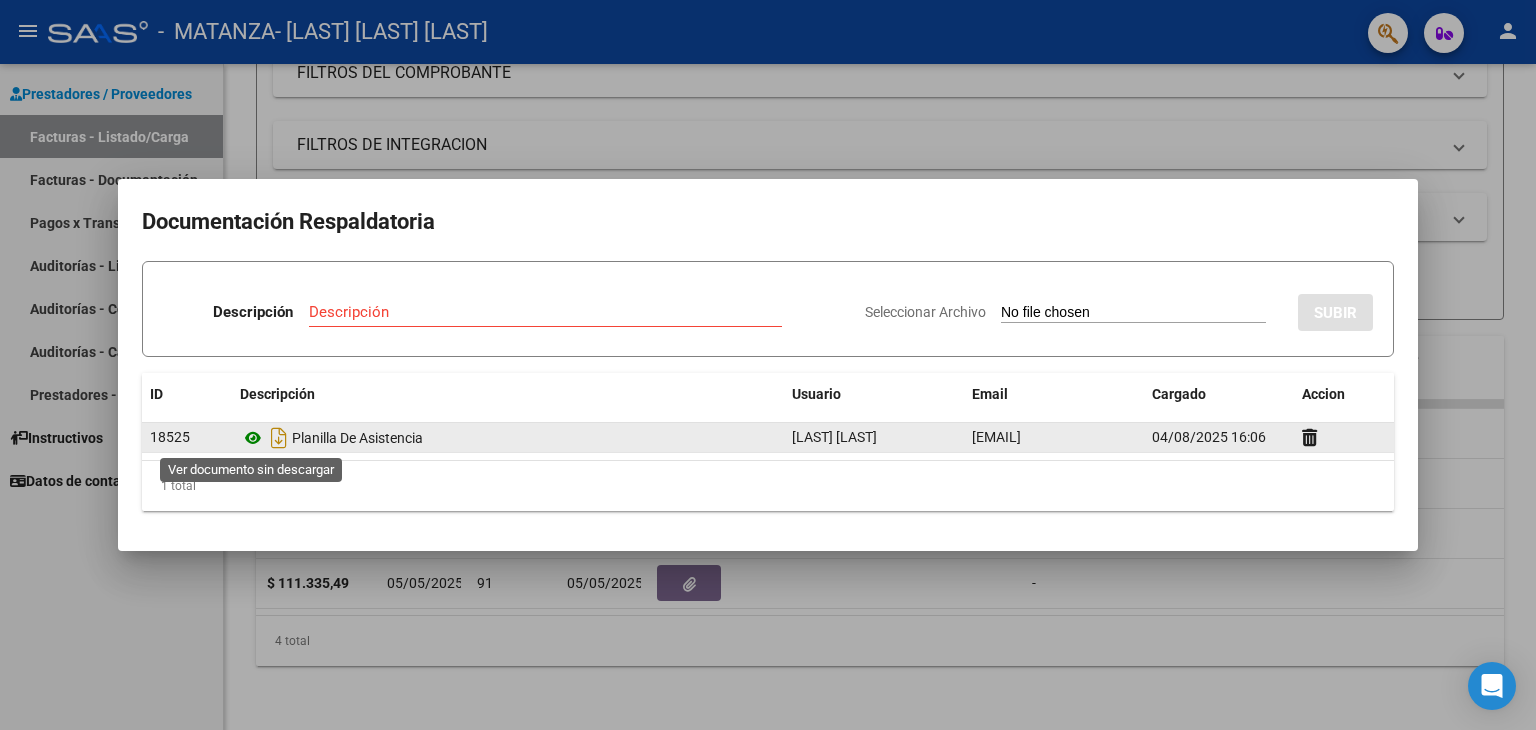 click 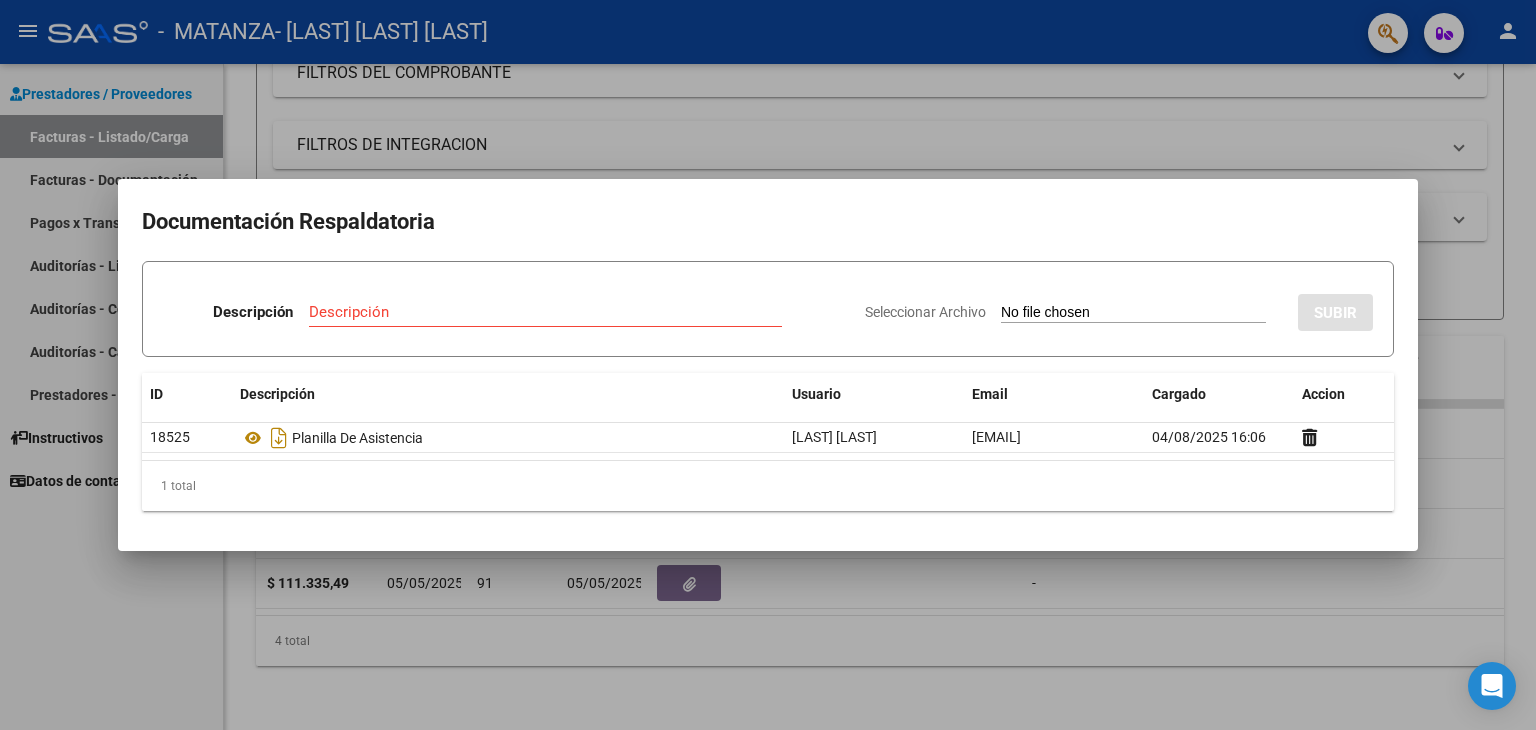 click at bounding box center [768, 365] 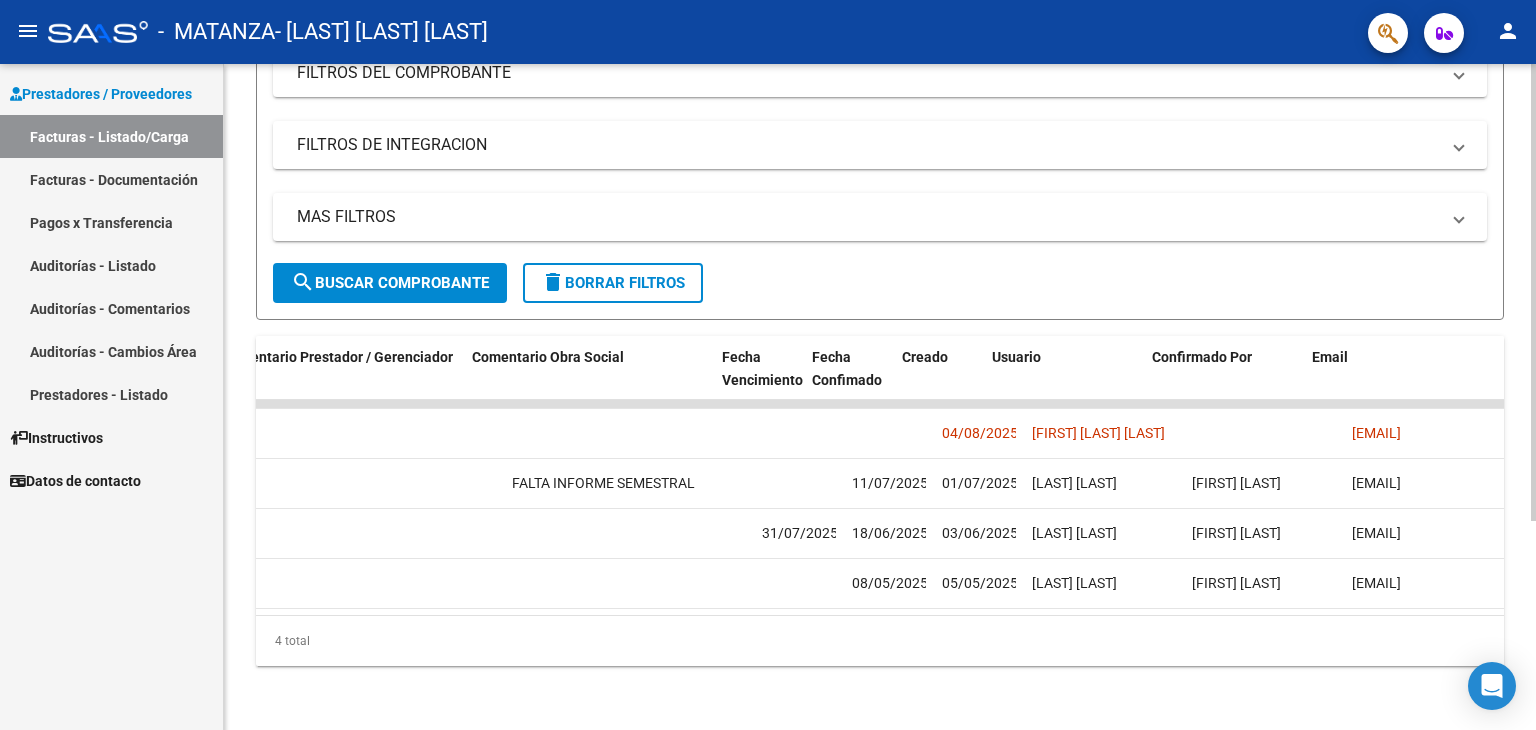 scroll, scrollTop: 0, scrollLeft: 2968, axis: horizontal 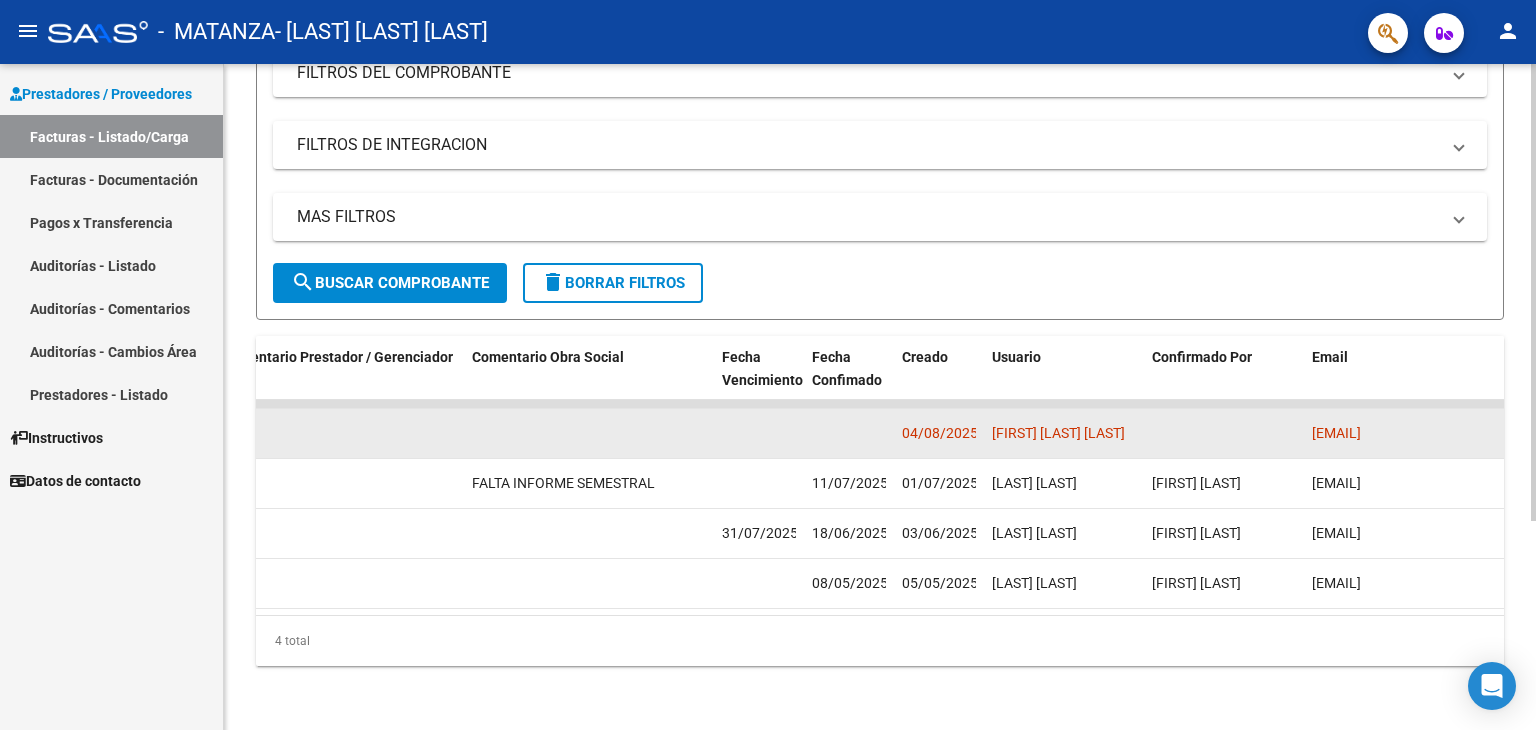 click on "[EMAIL]" 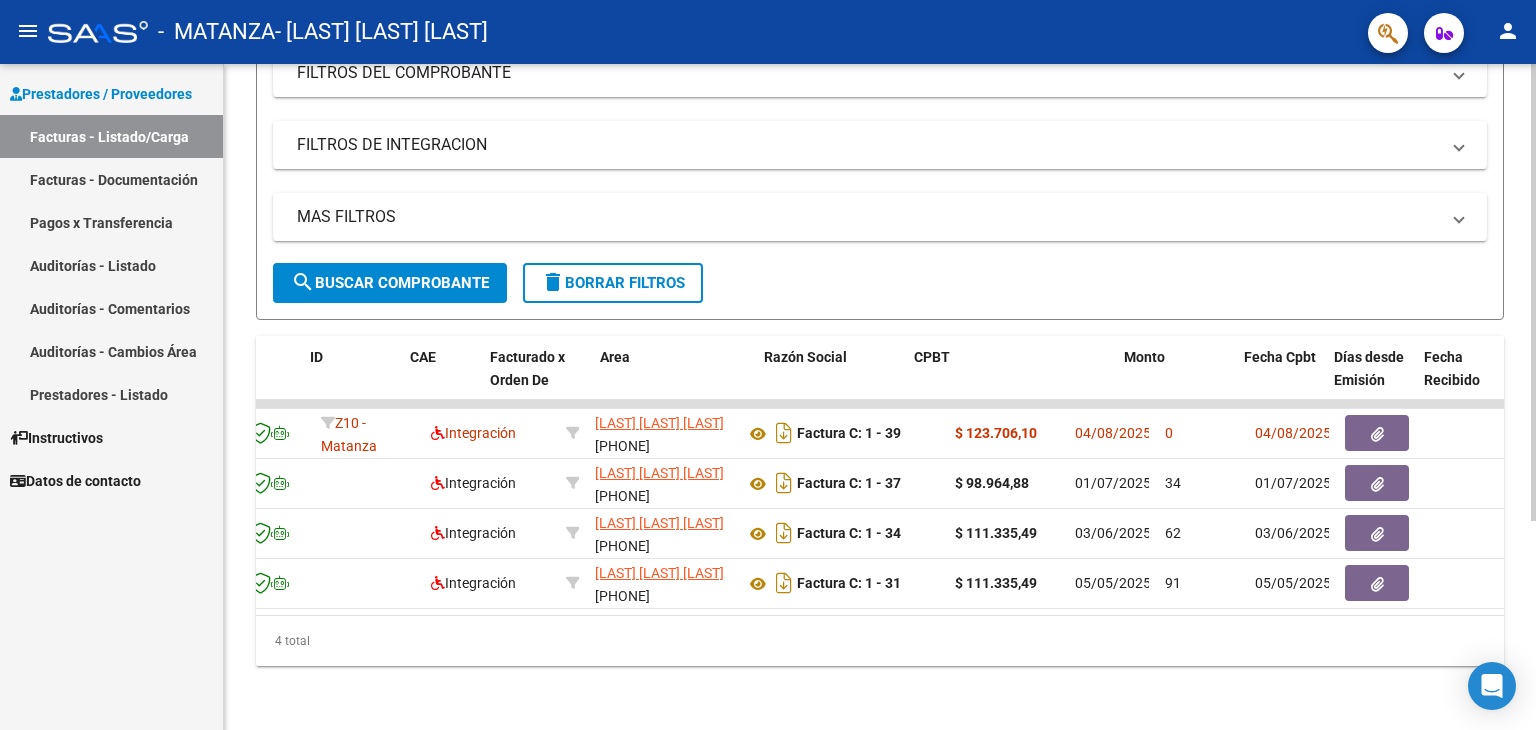 scroll, scrollTop: 0, scrollLeft: 0, axis: both 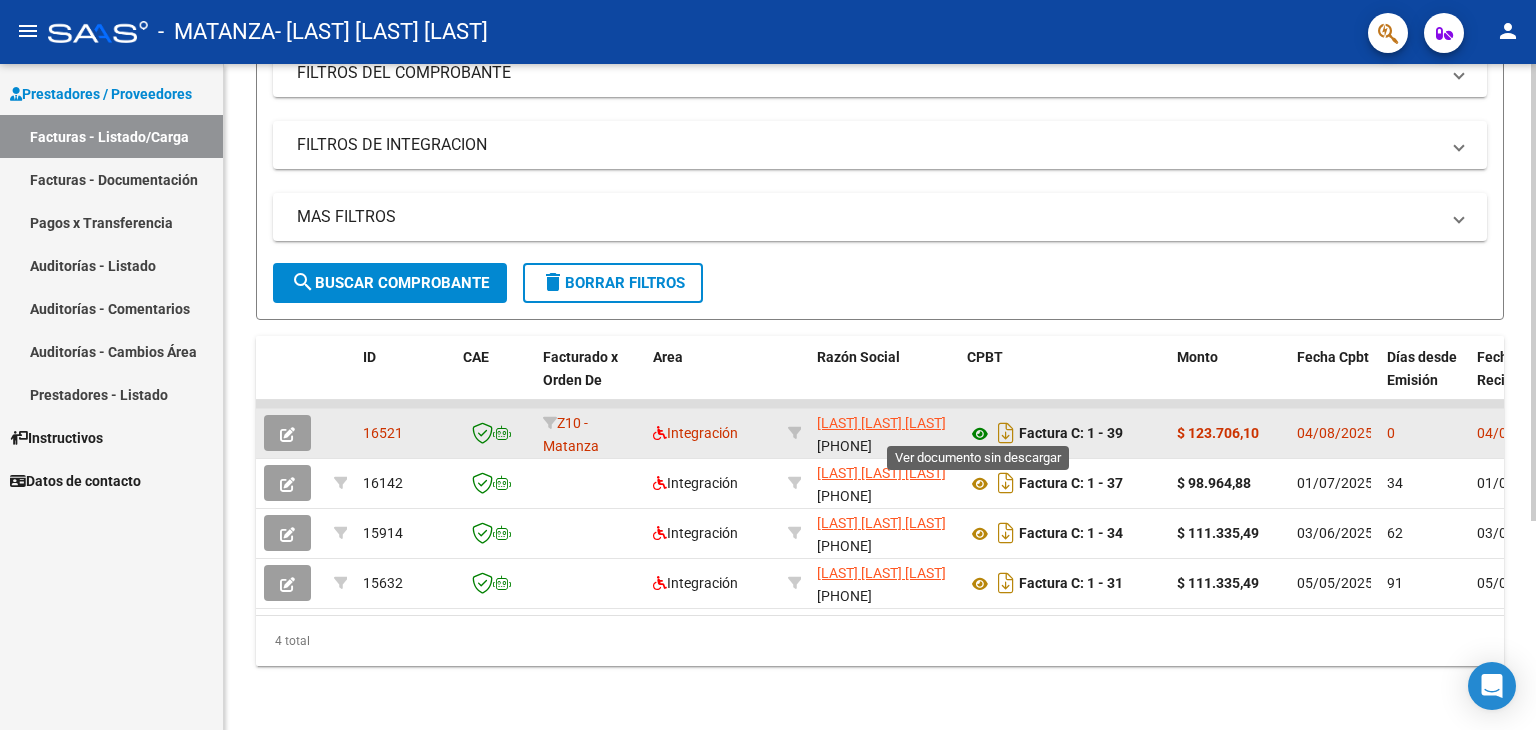 click 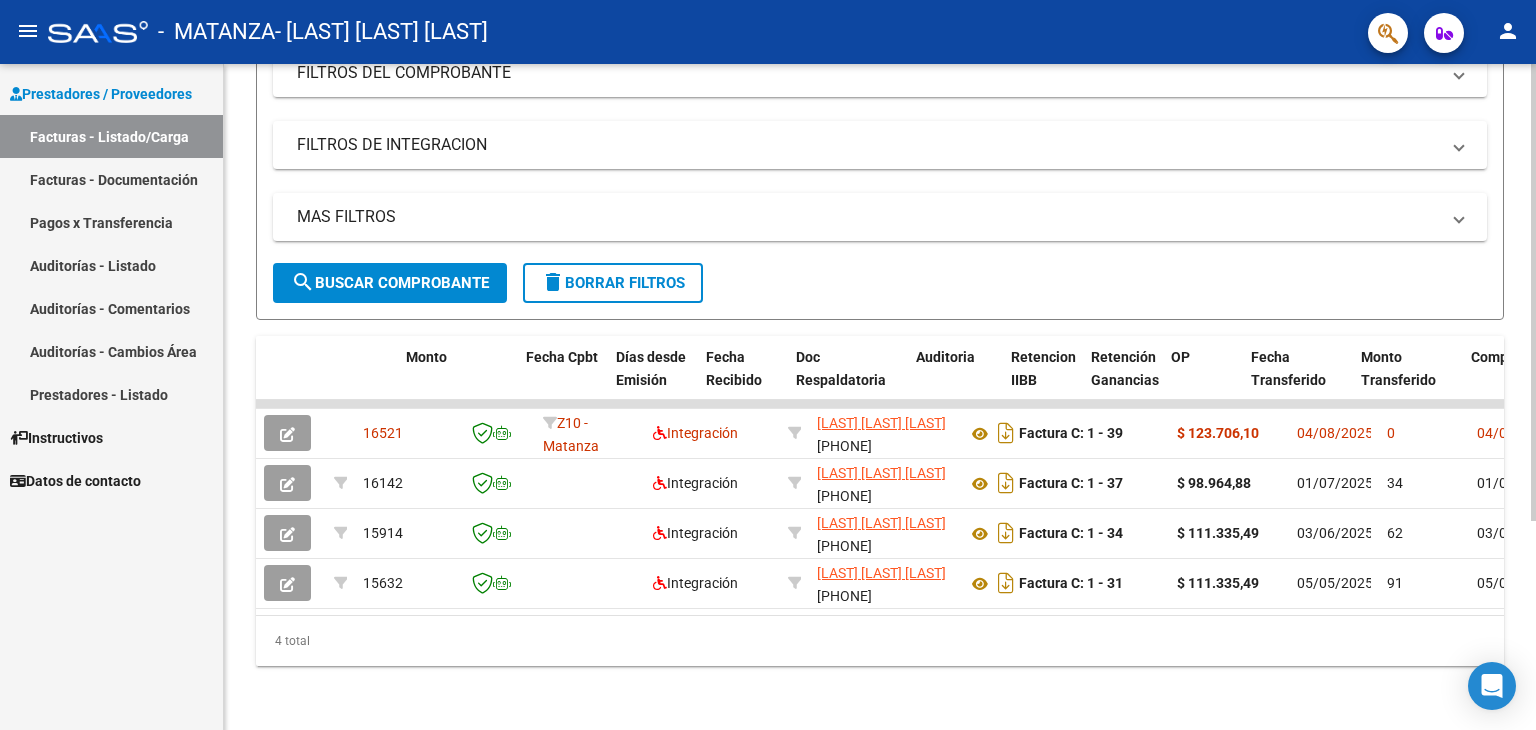 scroll, scrollTop: 0, scrollLeft: 818, axis: horizontal 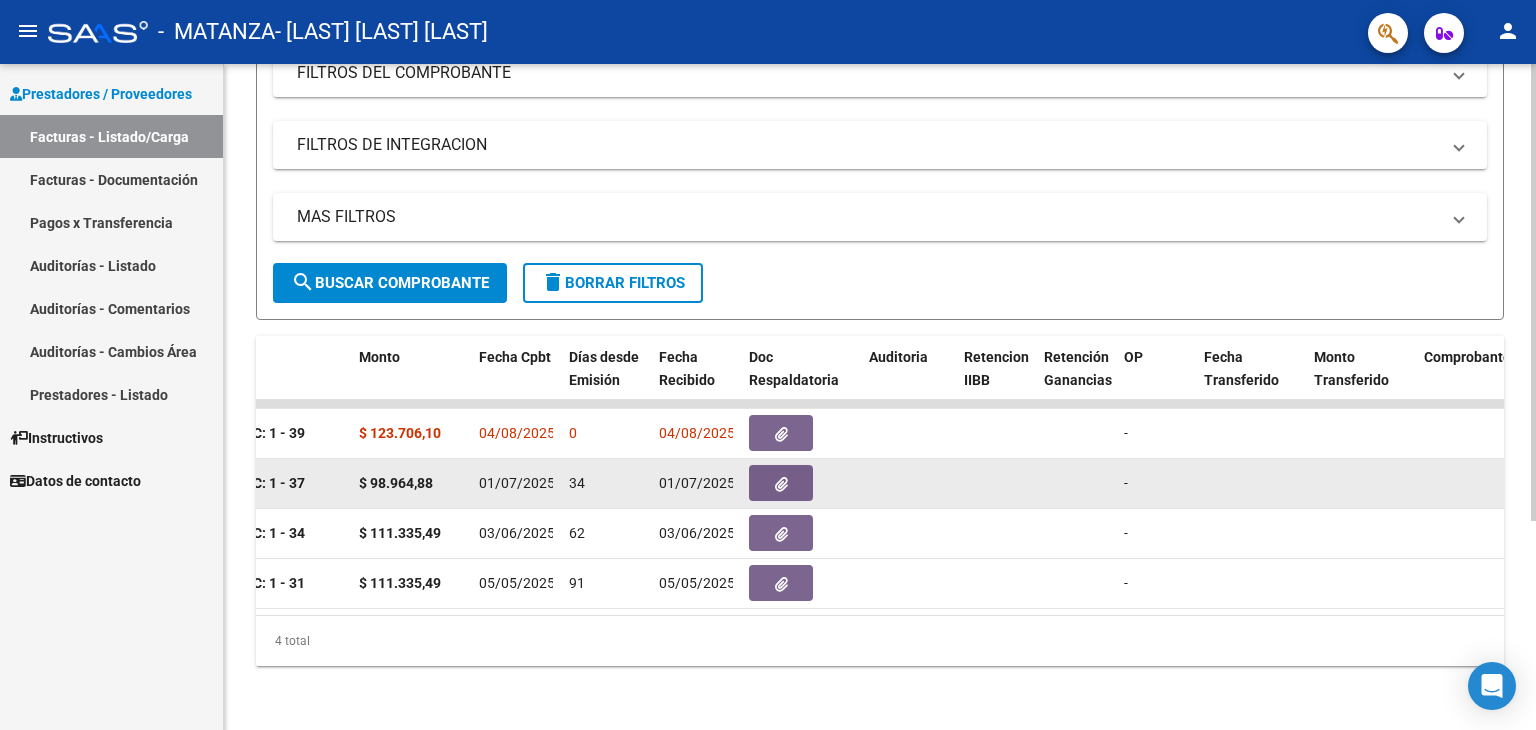 click 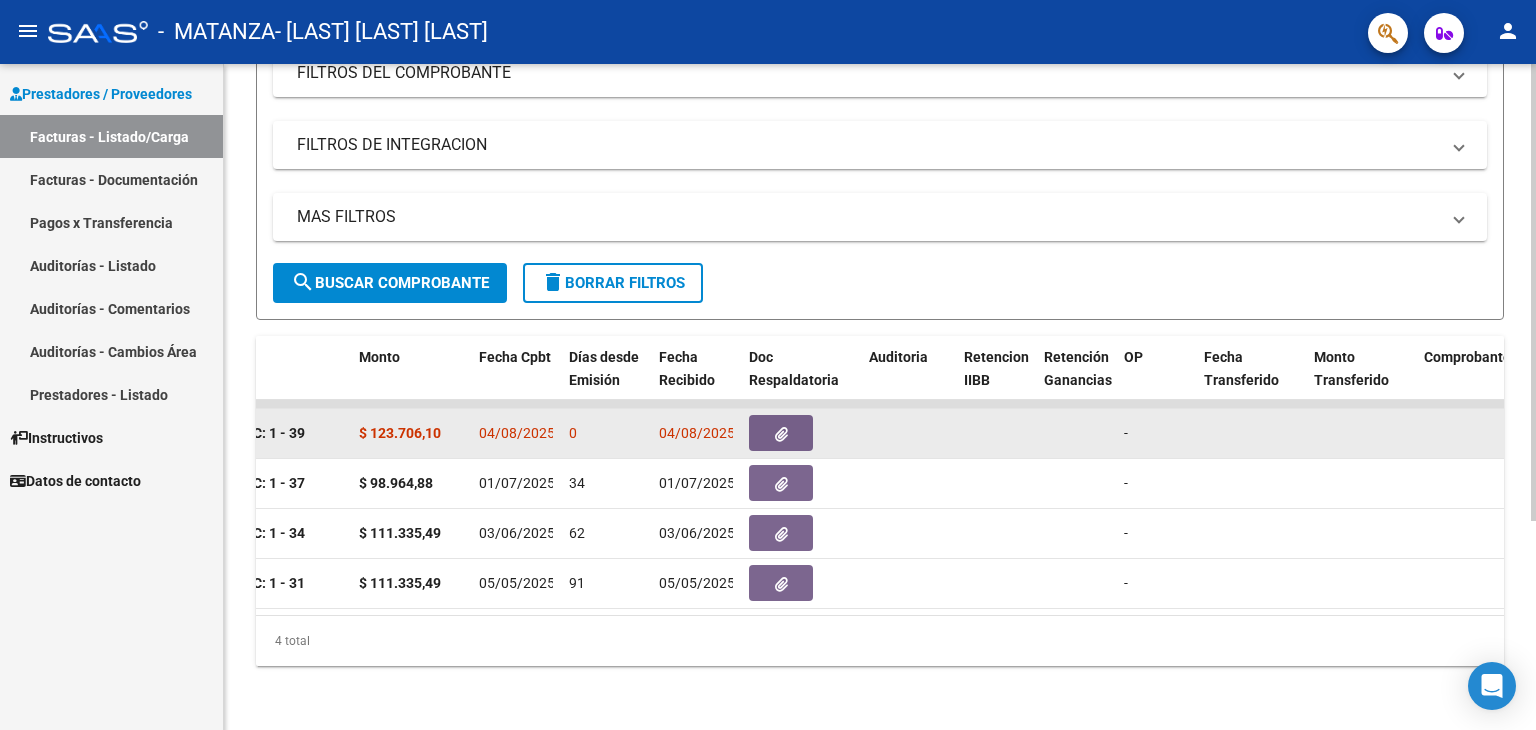click 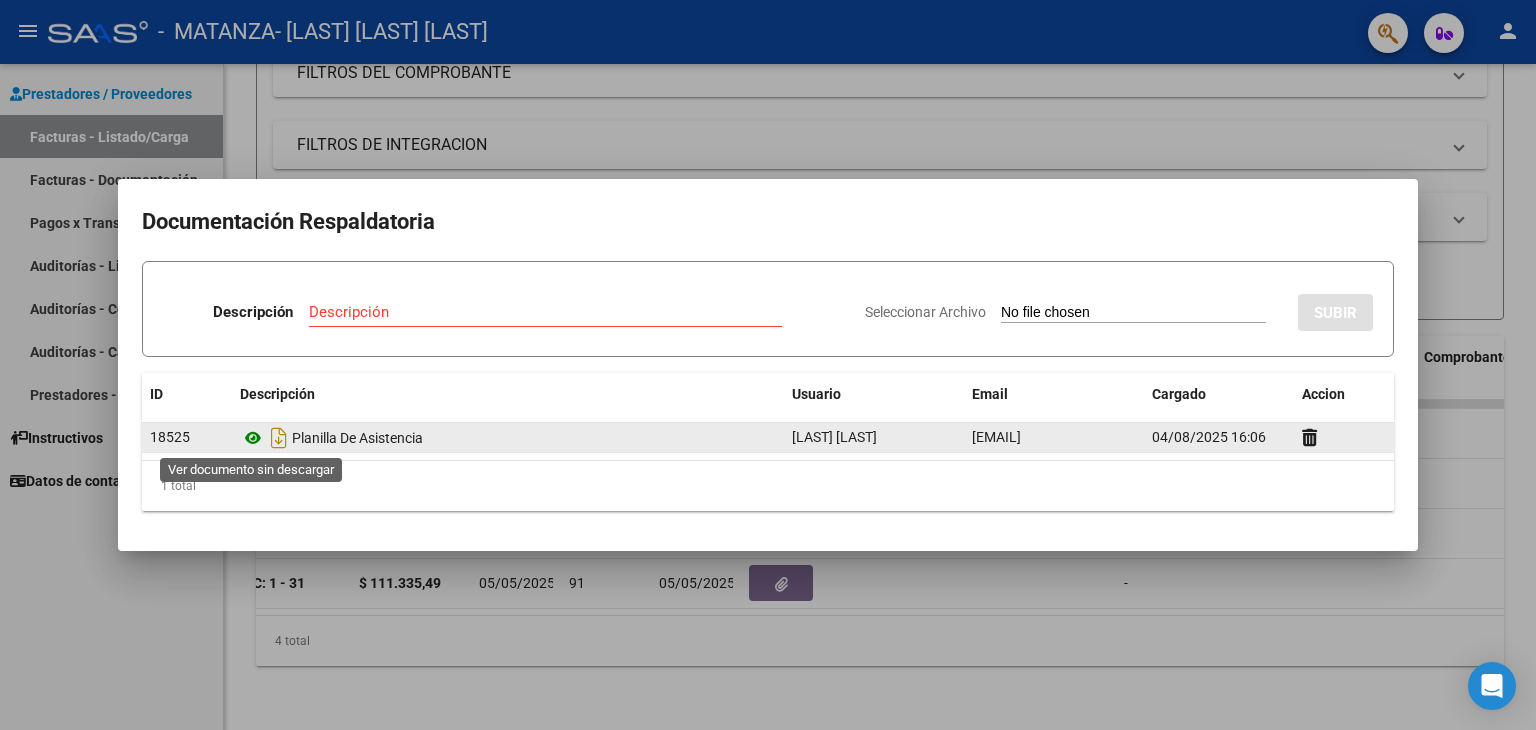 click 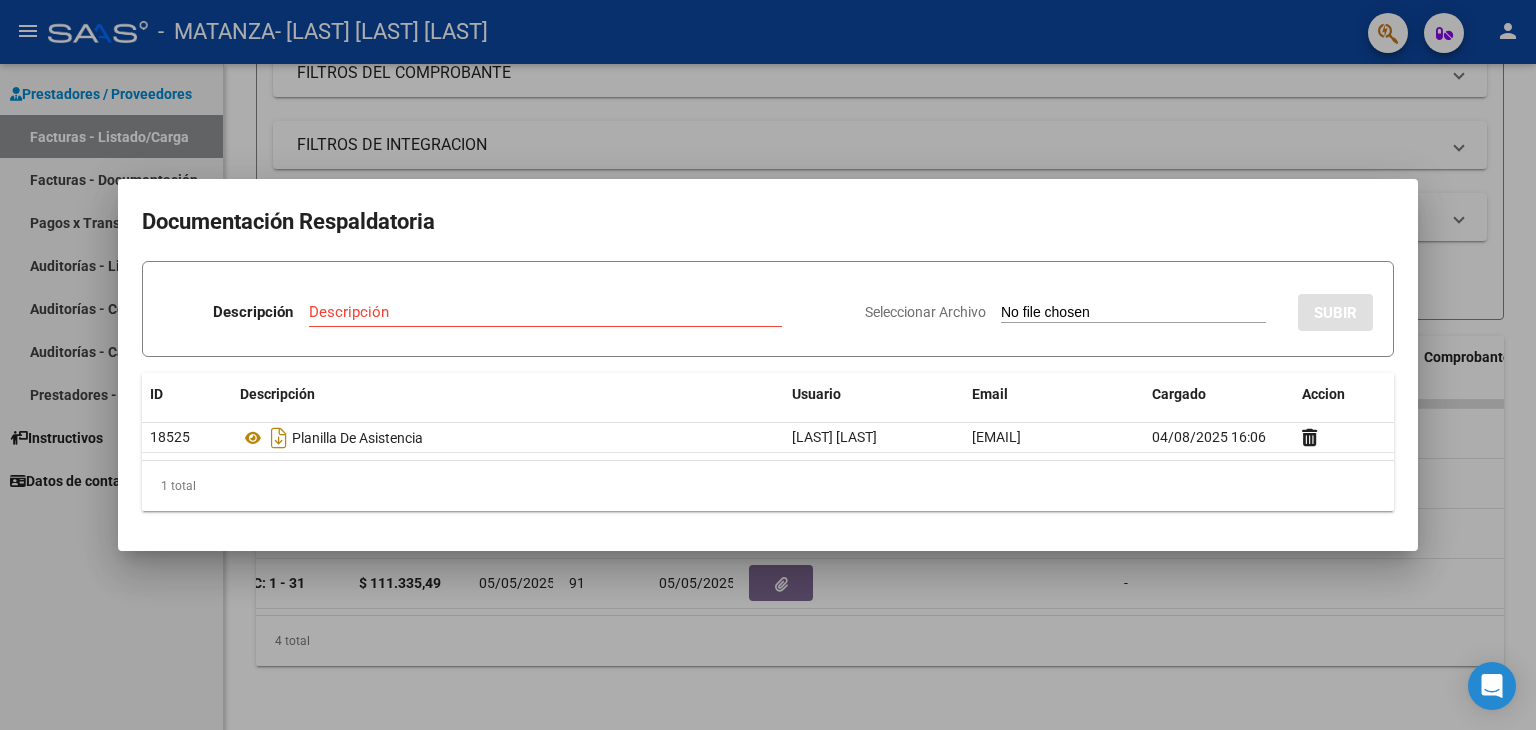 click at bounding box center [768, 365] 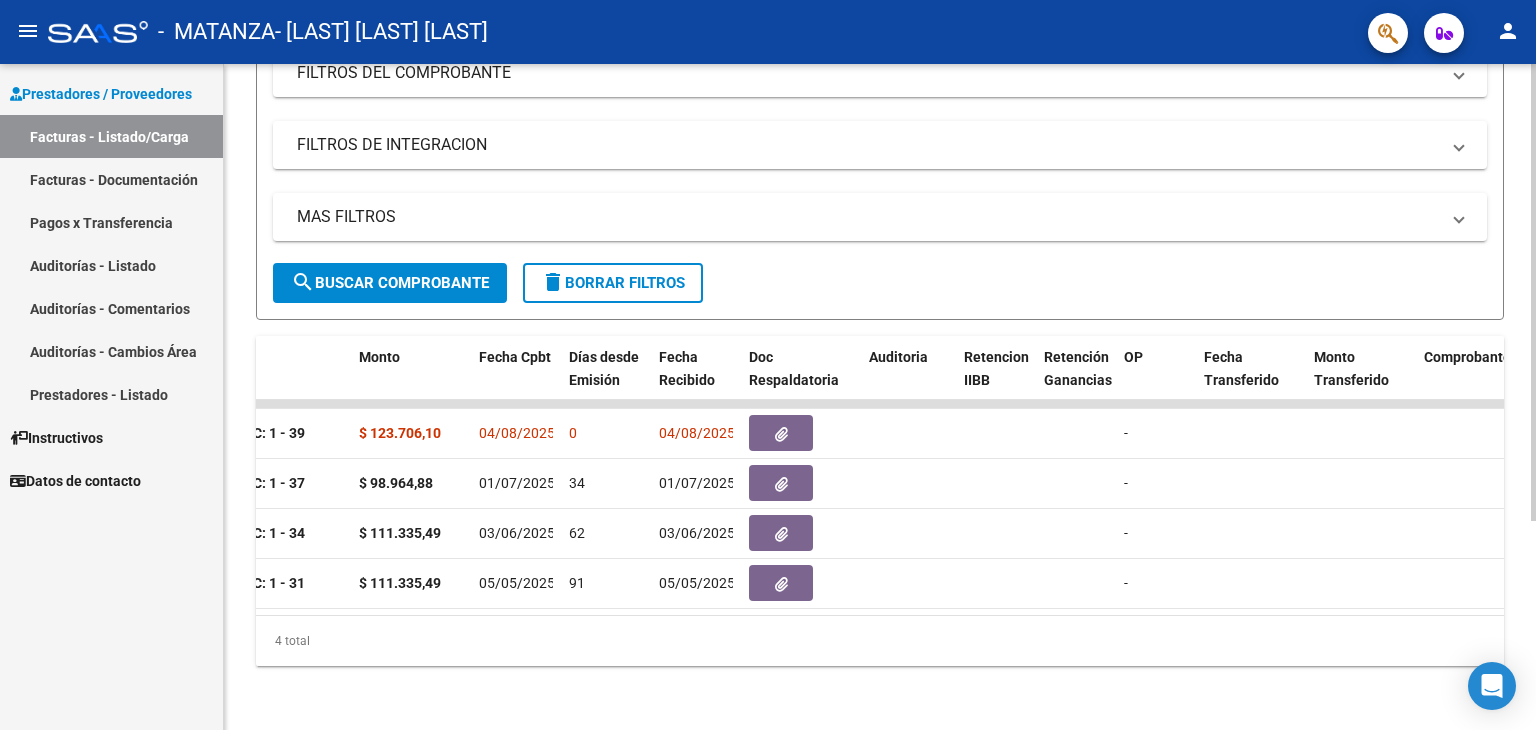 drag, startPoint x: 757, startPoint y: 605, endPoint x: 614, endPoint y: 622, distance: 144.00694 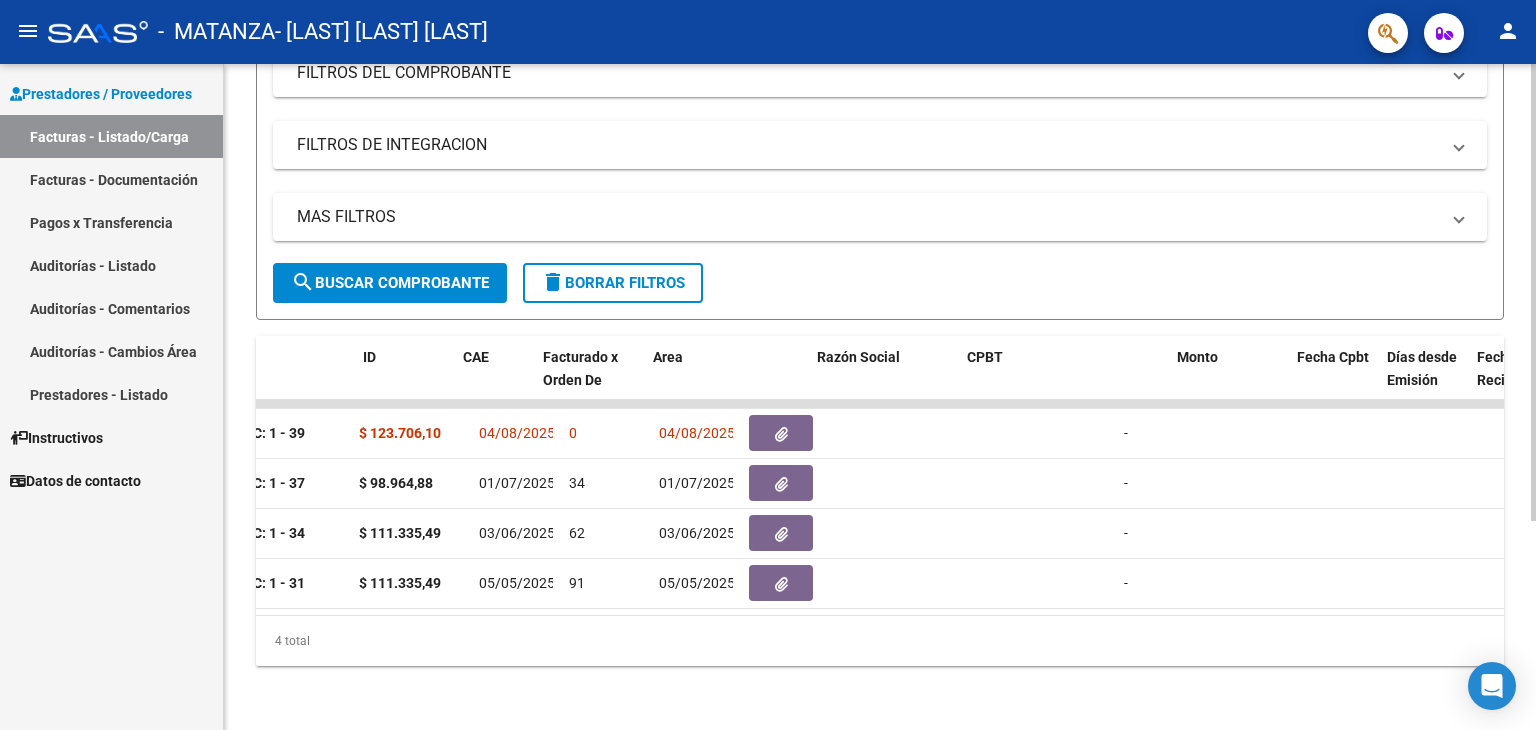 scroll, scrollTop: 0, scrollLeft: 0, axis: both 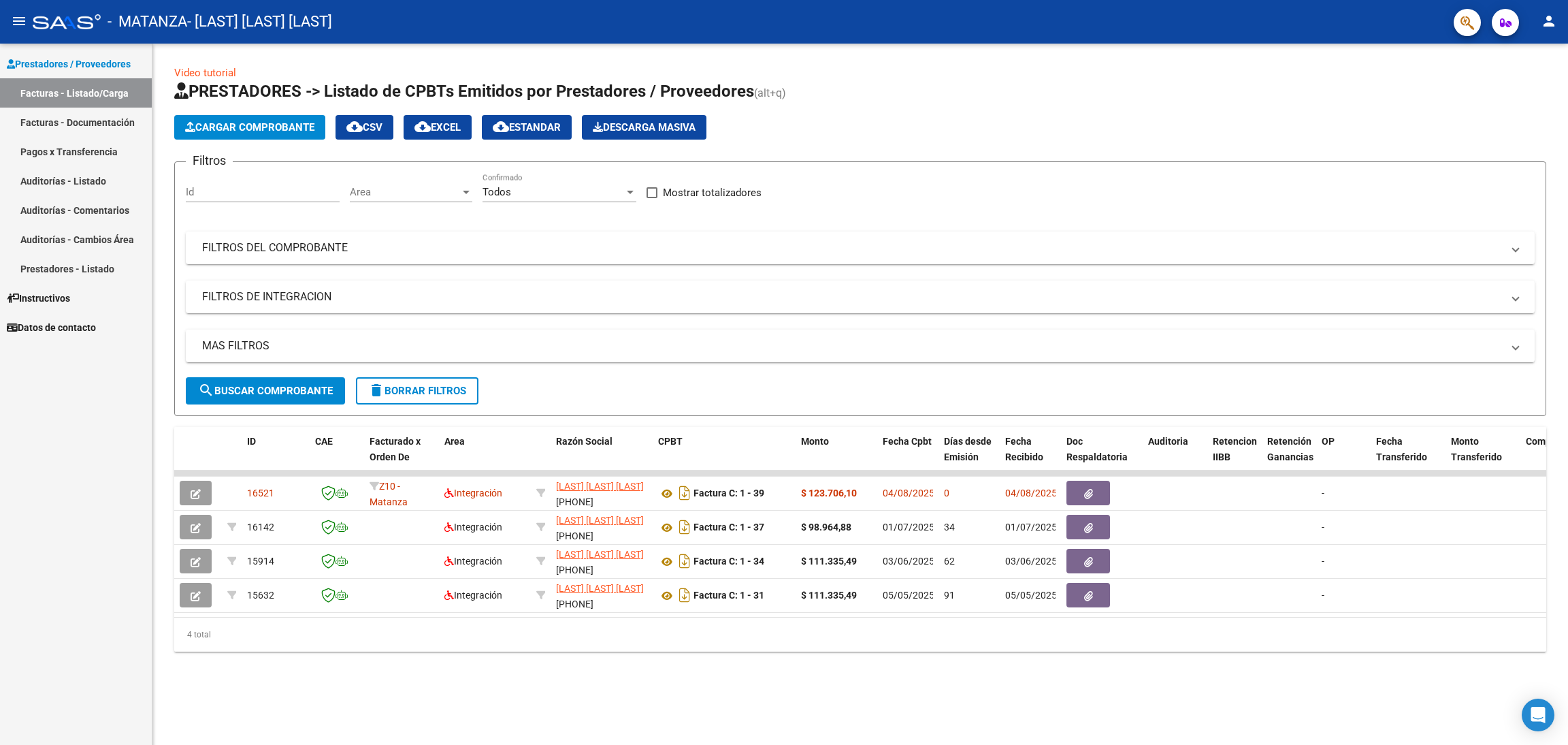 drag, startPoint x: 1013, startPoint y: 4, endPoint x: 1035, endPoint y: 171, distance: 168.44287 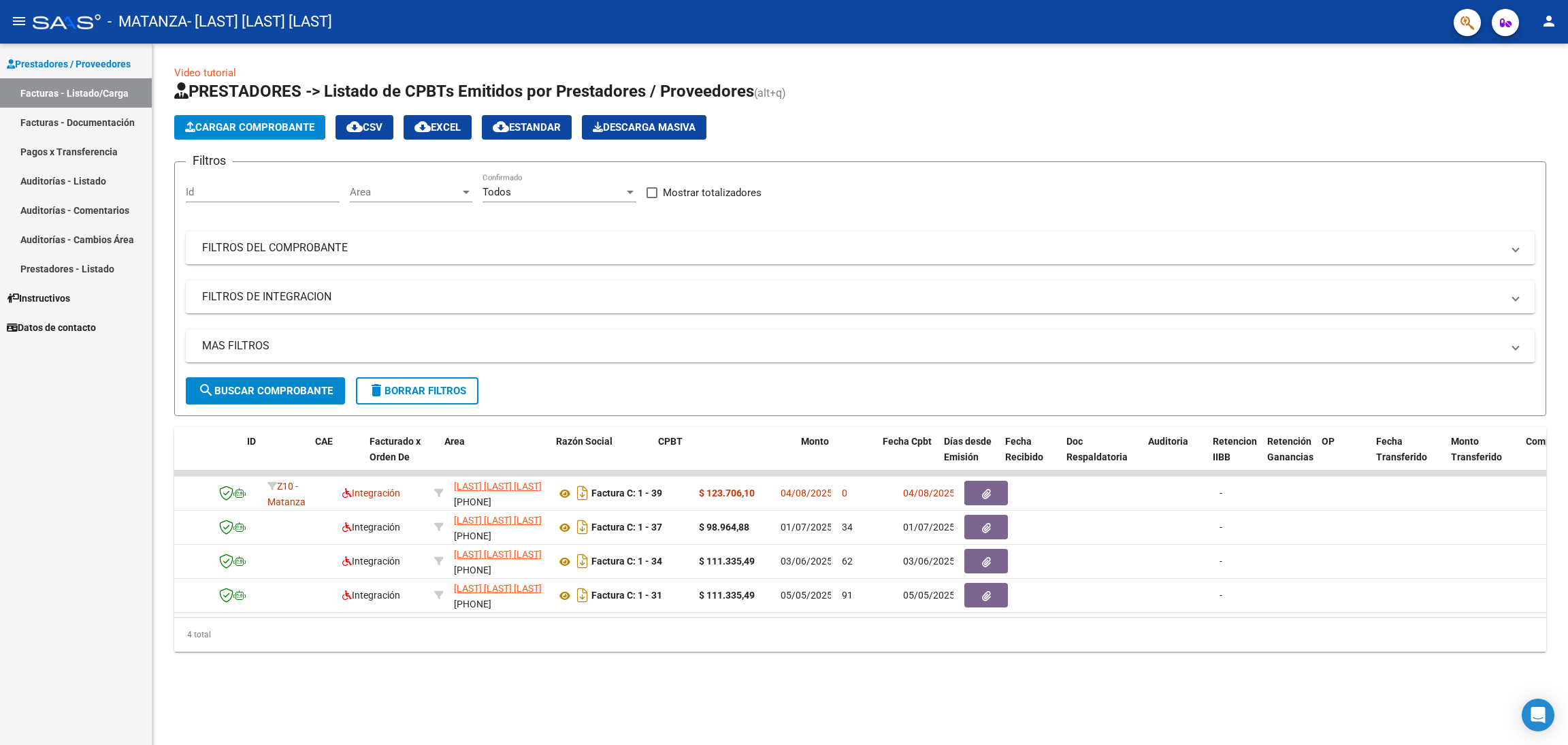 scroll, scrollTop: 0, scrollLeft: 0, axis: both 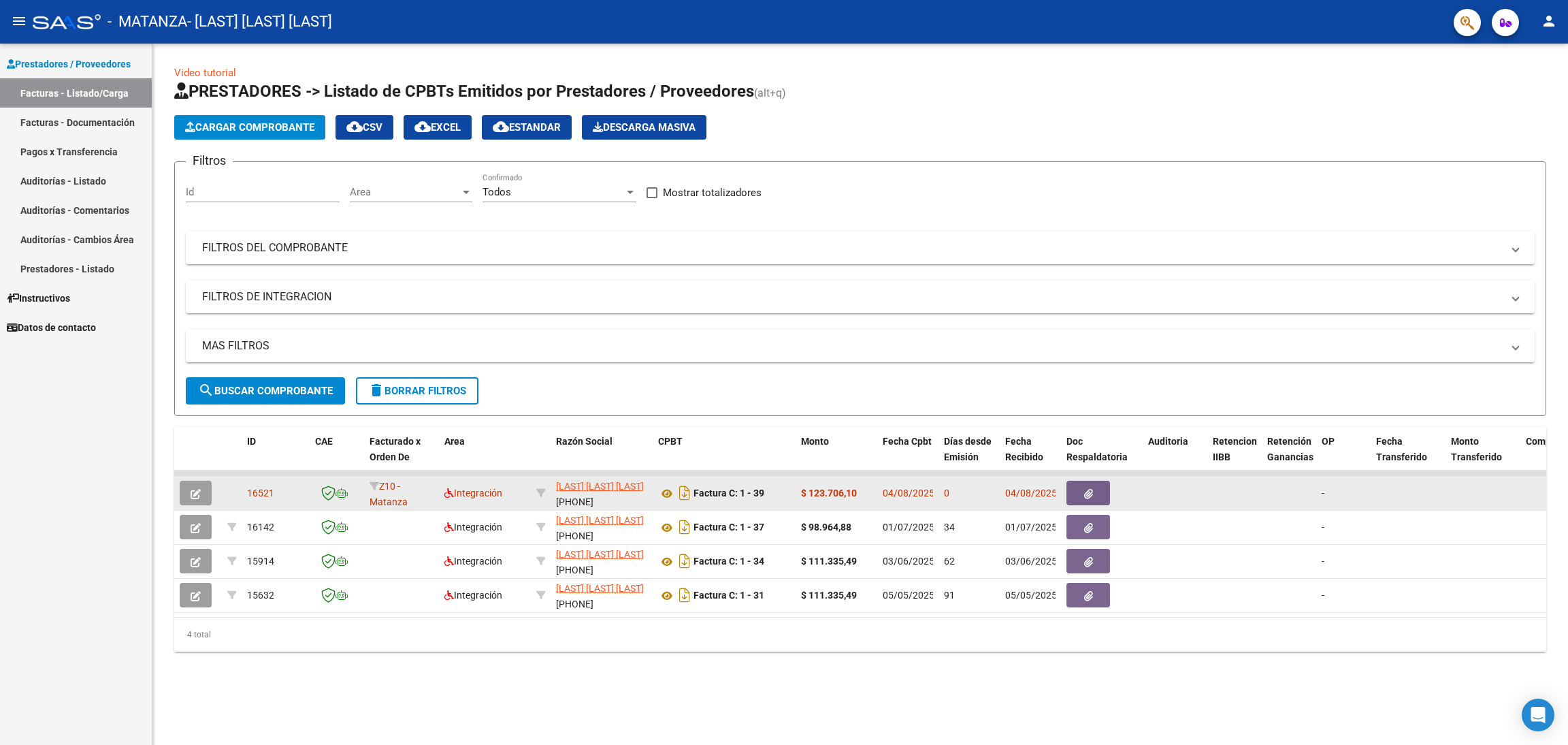 click 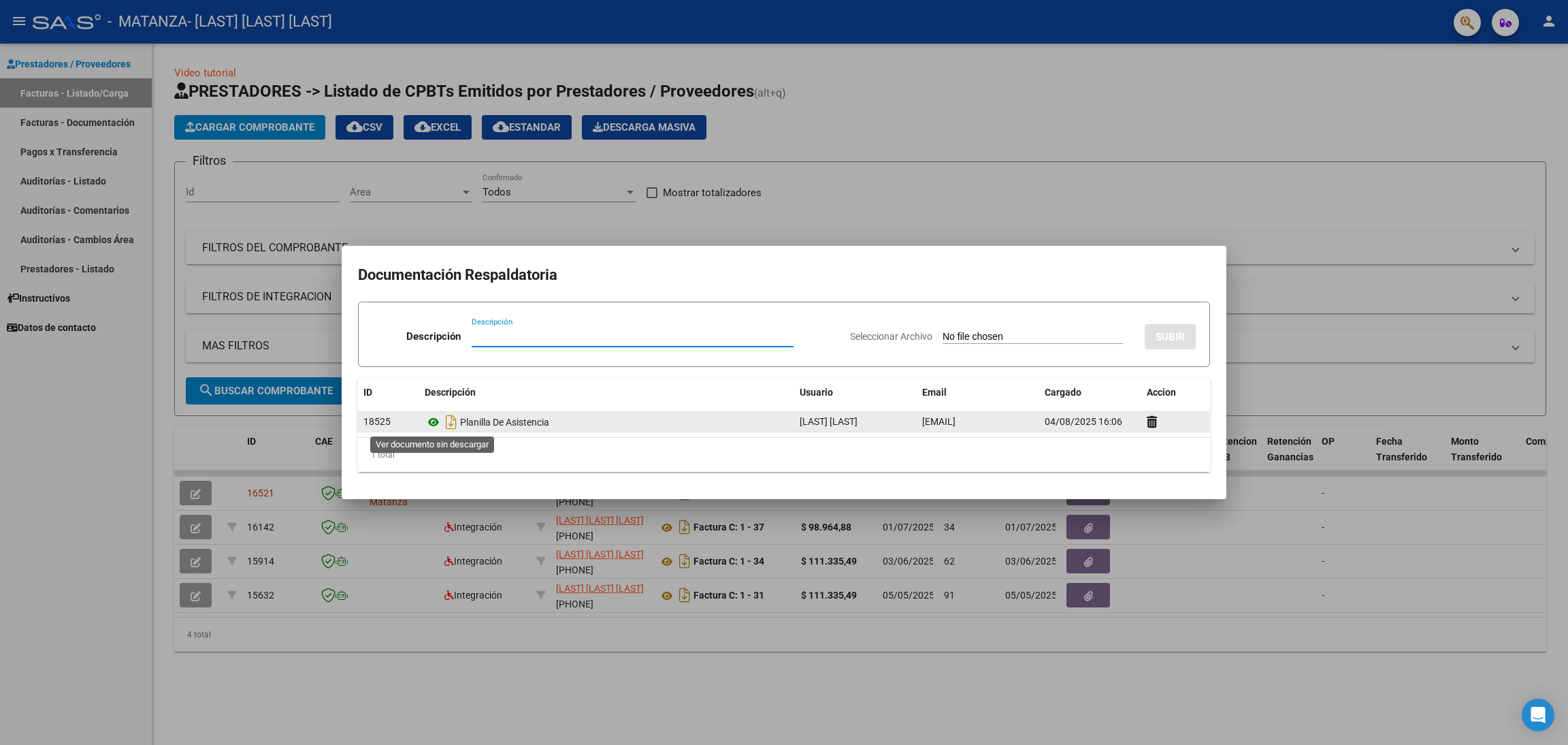 click 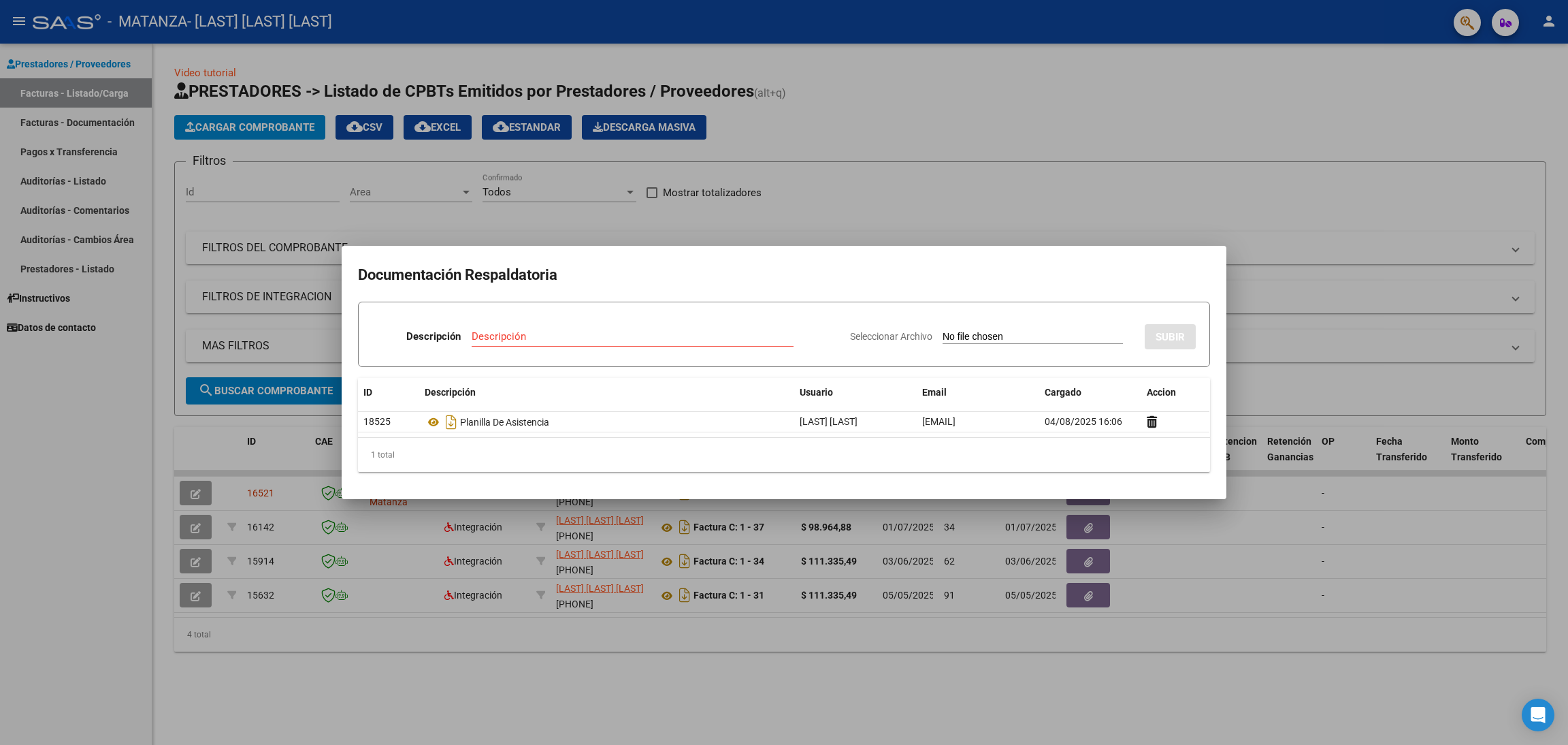 click at bounding box center (784, 372) 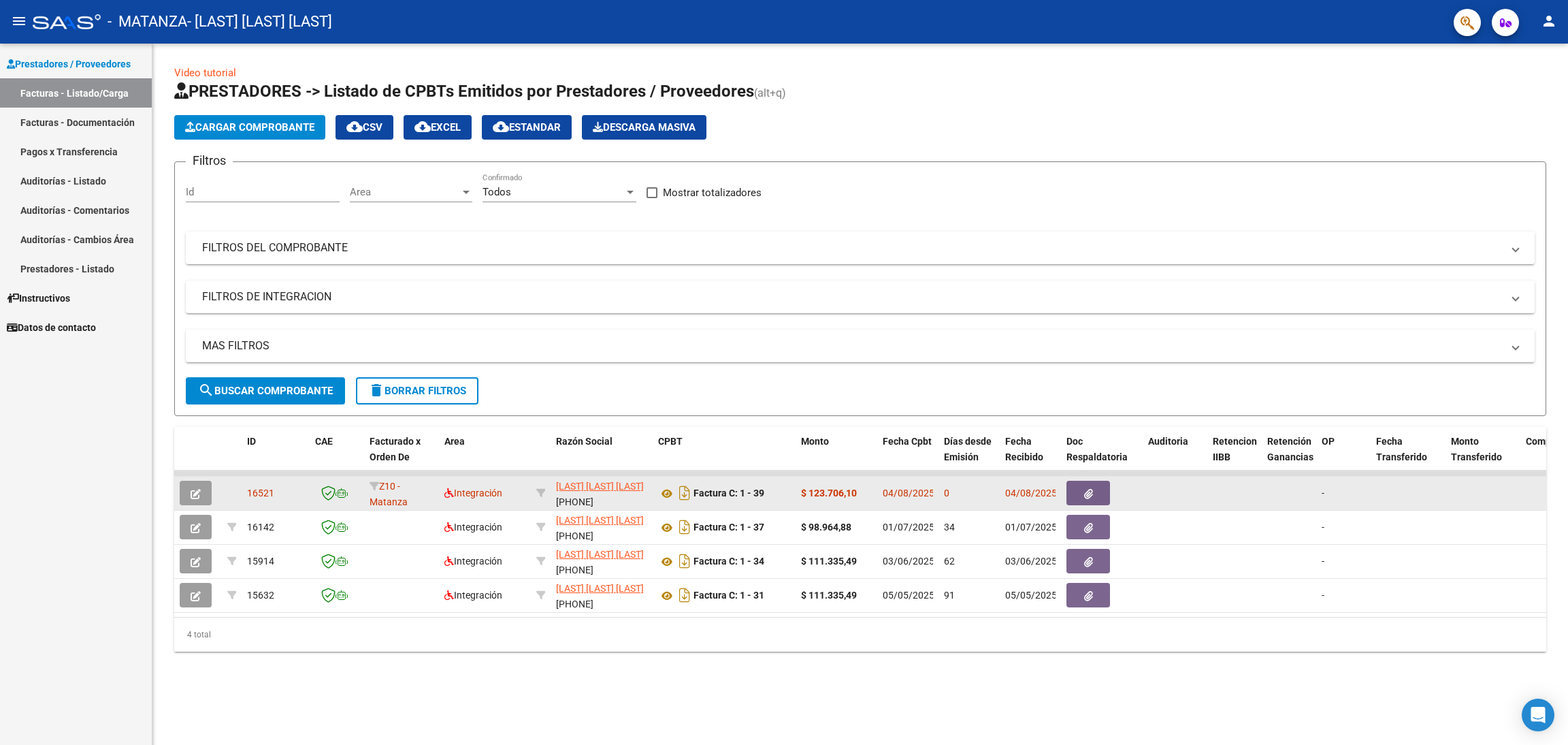 click 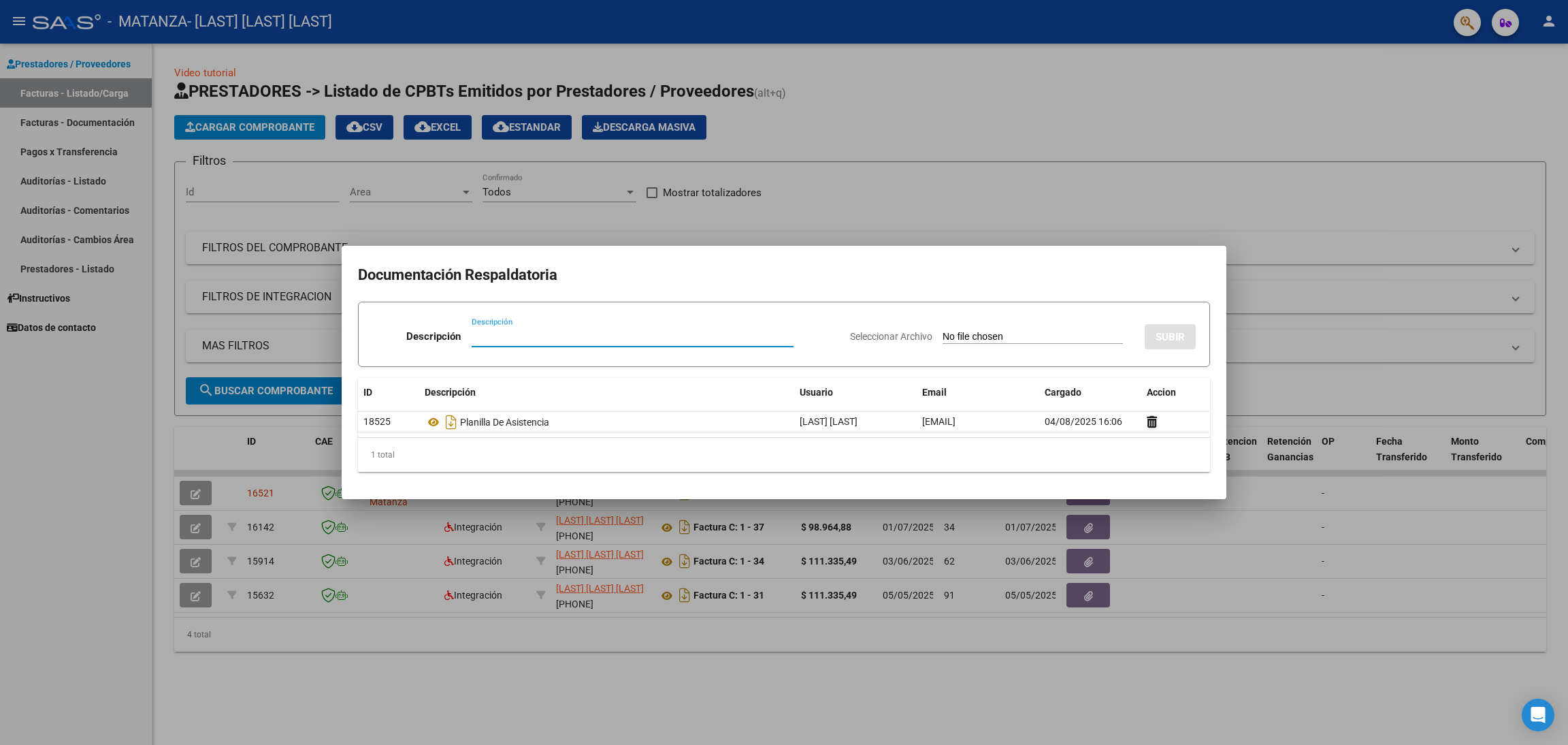 click at bounding box center [784, 372] 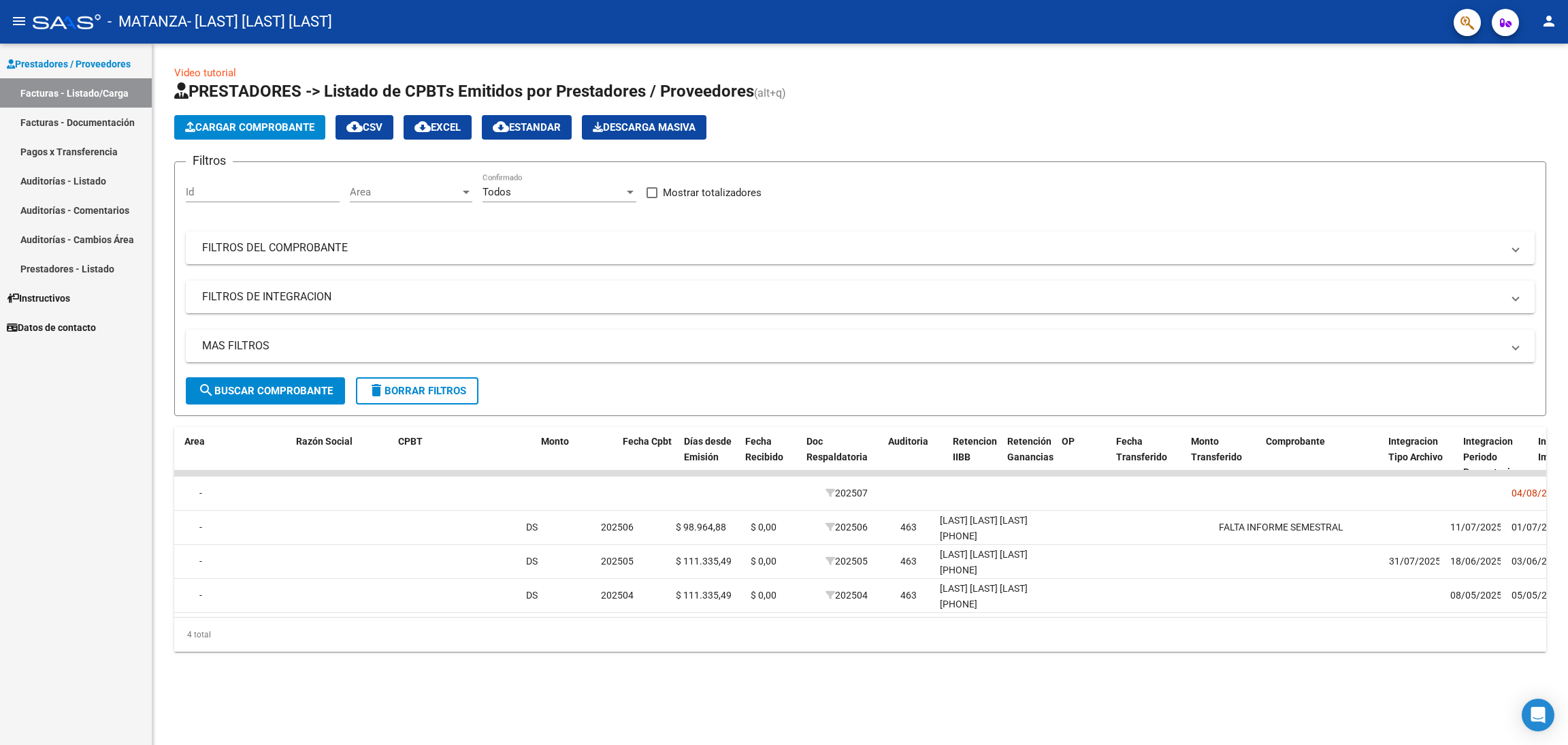 scroll, scrollTop: 0, scrollLeft: 259, axis: horizontal 